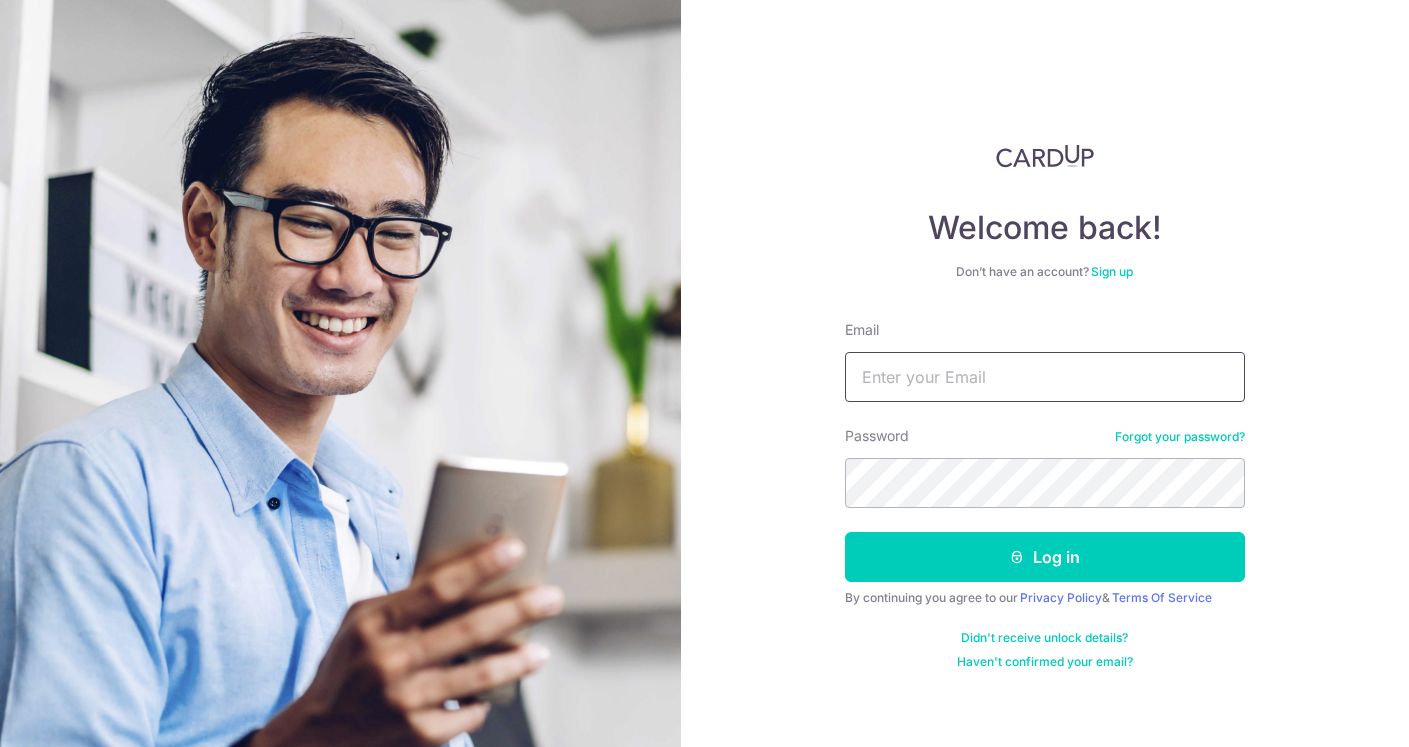 scroll, scrollTop: 0, scrollLeft: 0, axis: both 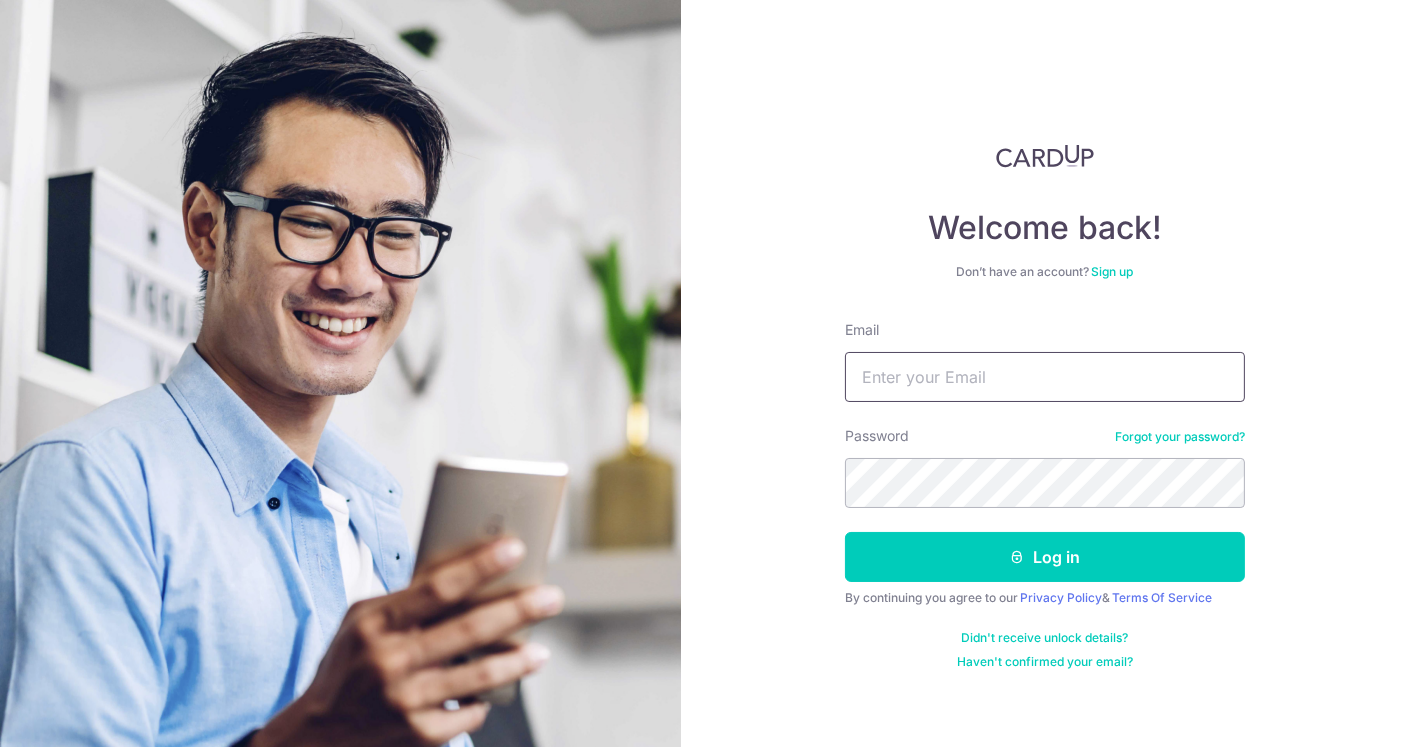 click on "Email" at bounding box center (1045, 377) 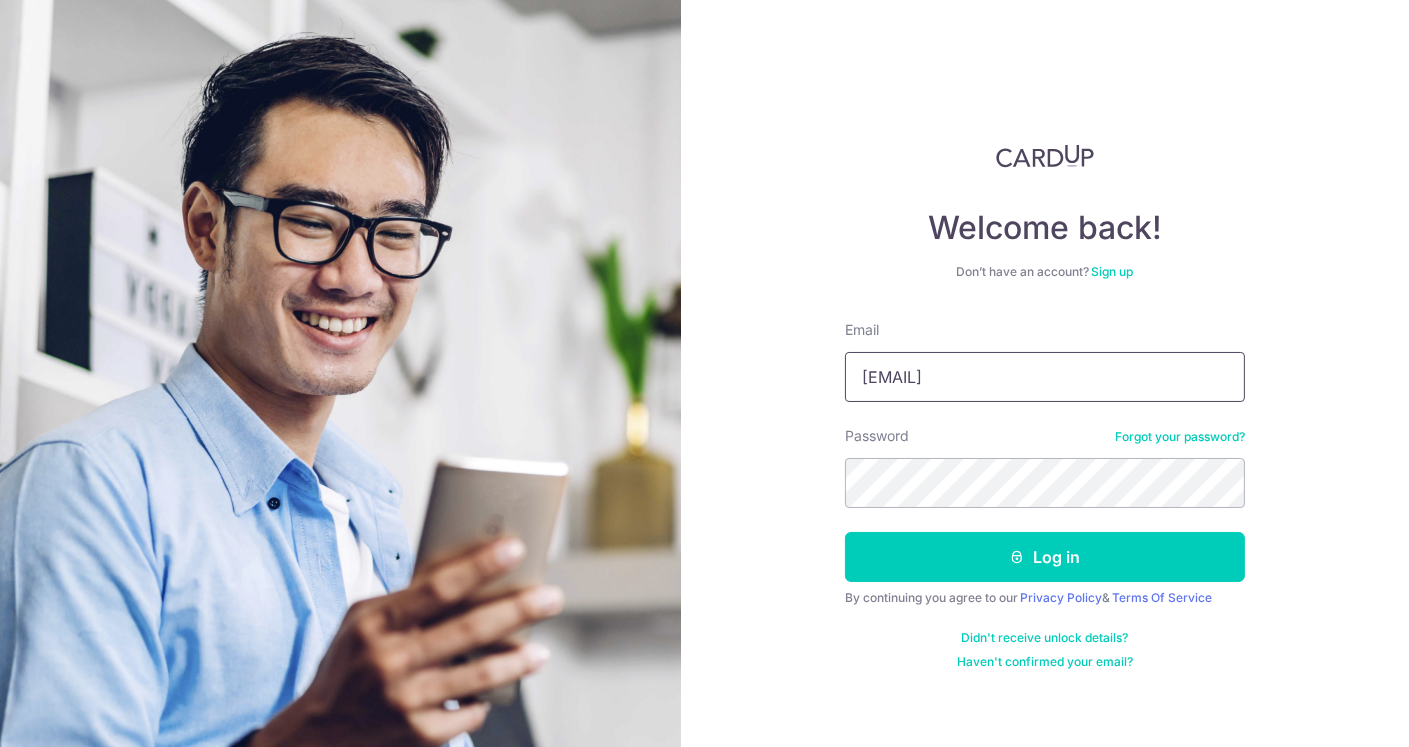 type on "[EMAIL]" 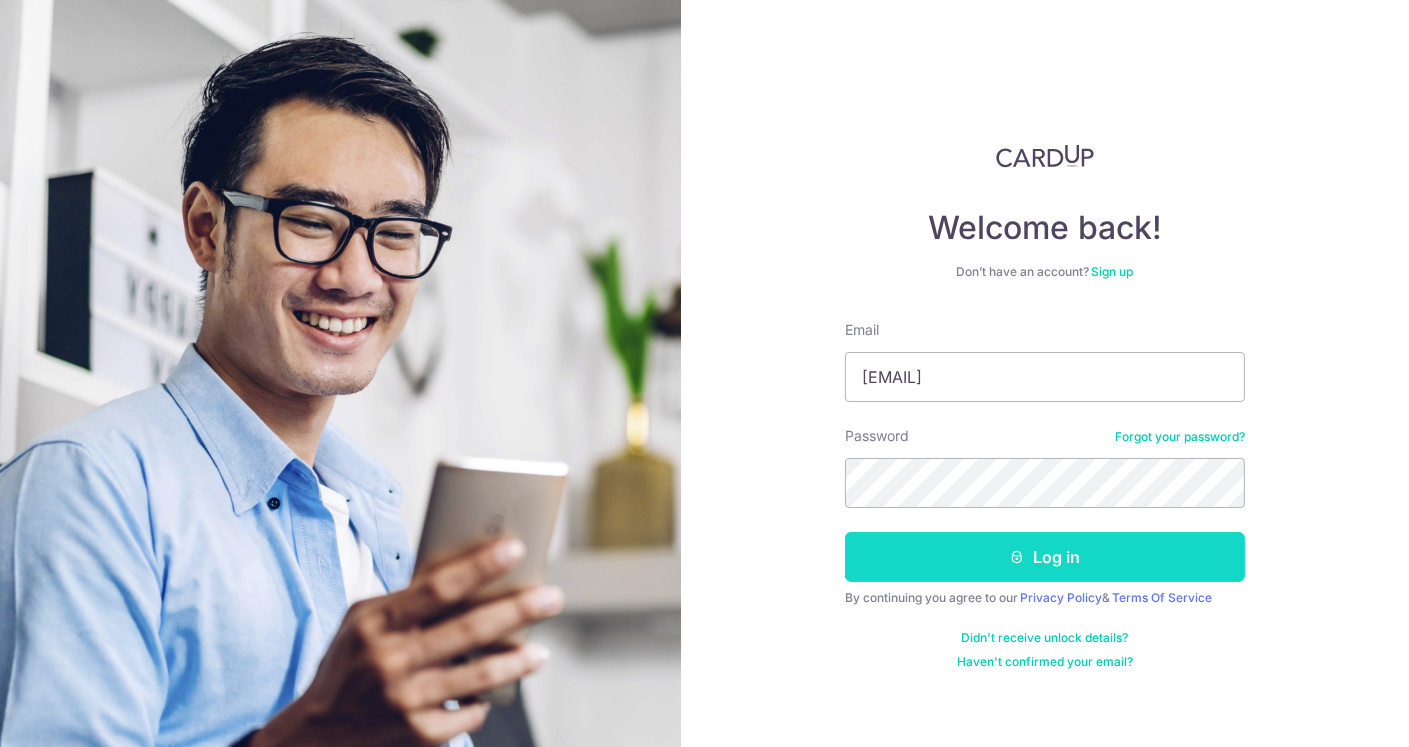 click on "Log in" at bounding box center [1045, 557] 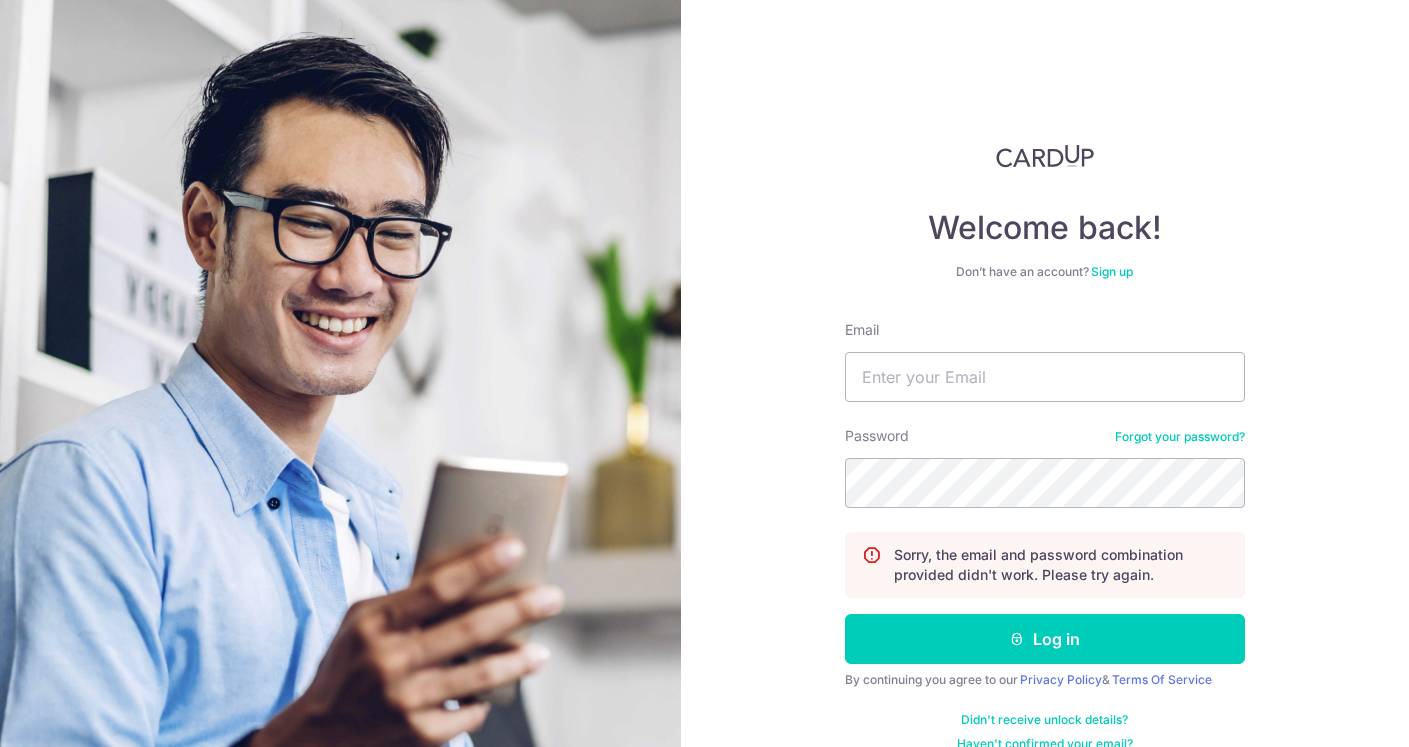 scroll, scrollTop: 0, scrollLeft: 0, axis: both 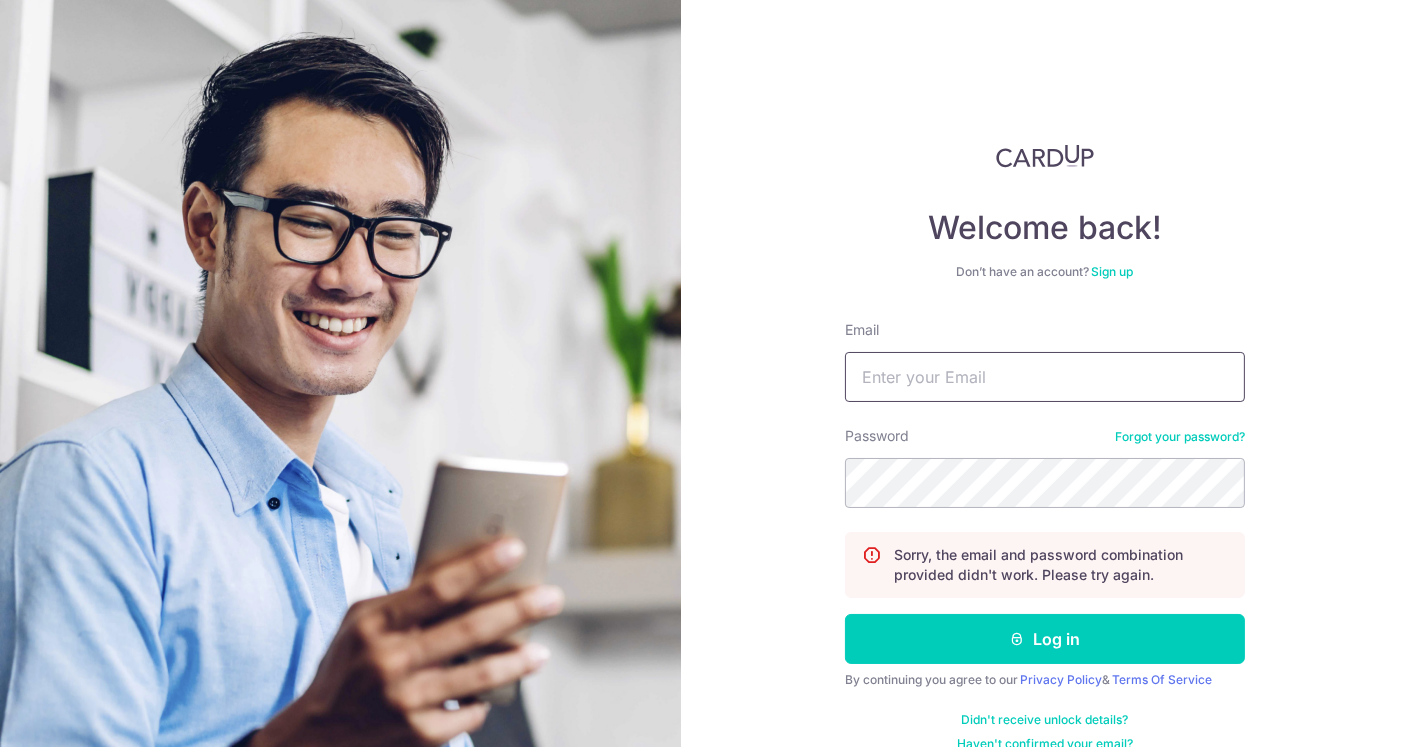 click on "Email" at bounding box center [1045, 377] 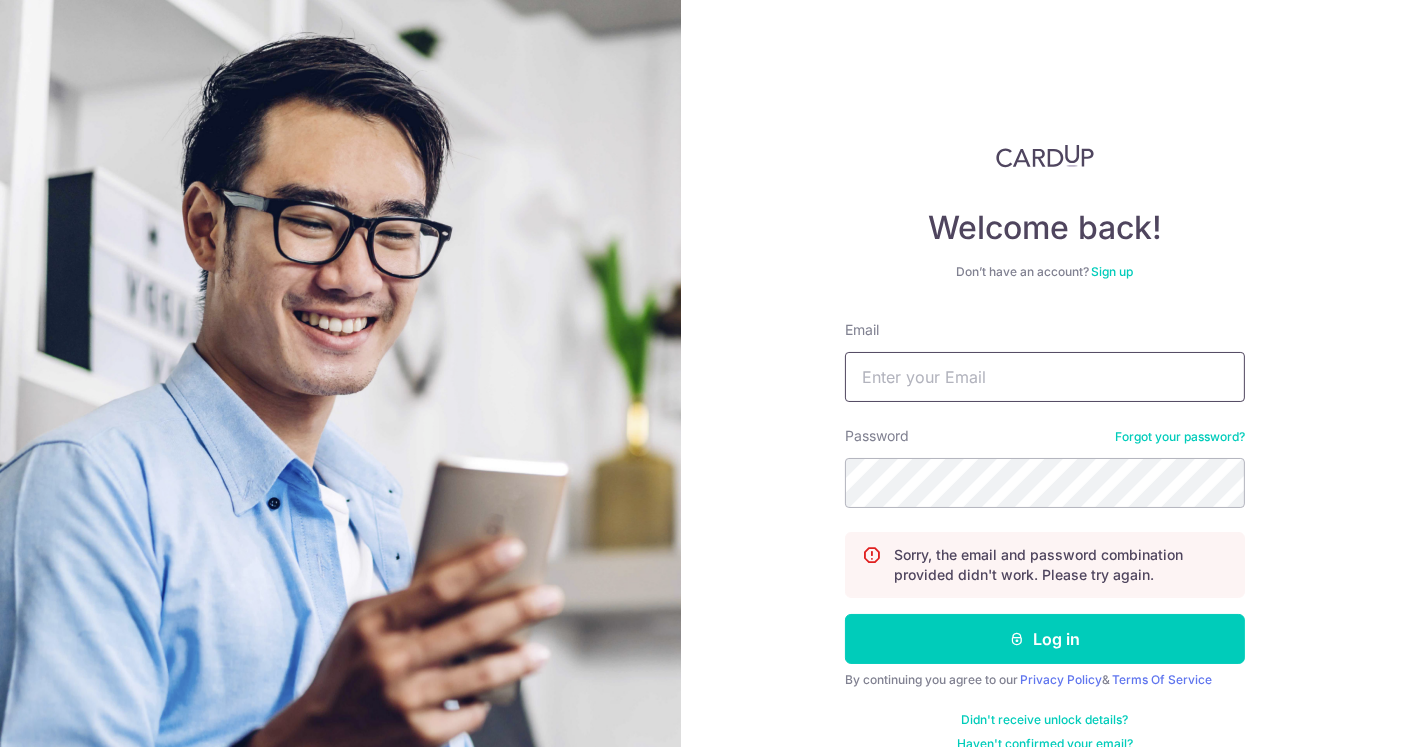 type on "[EMAIL]" 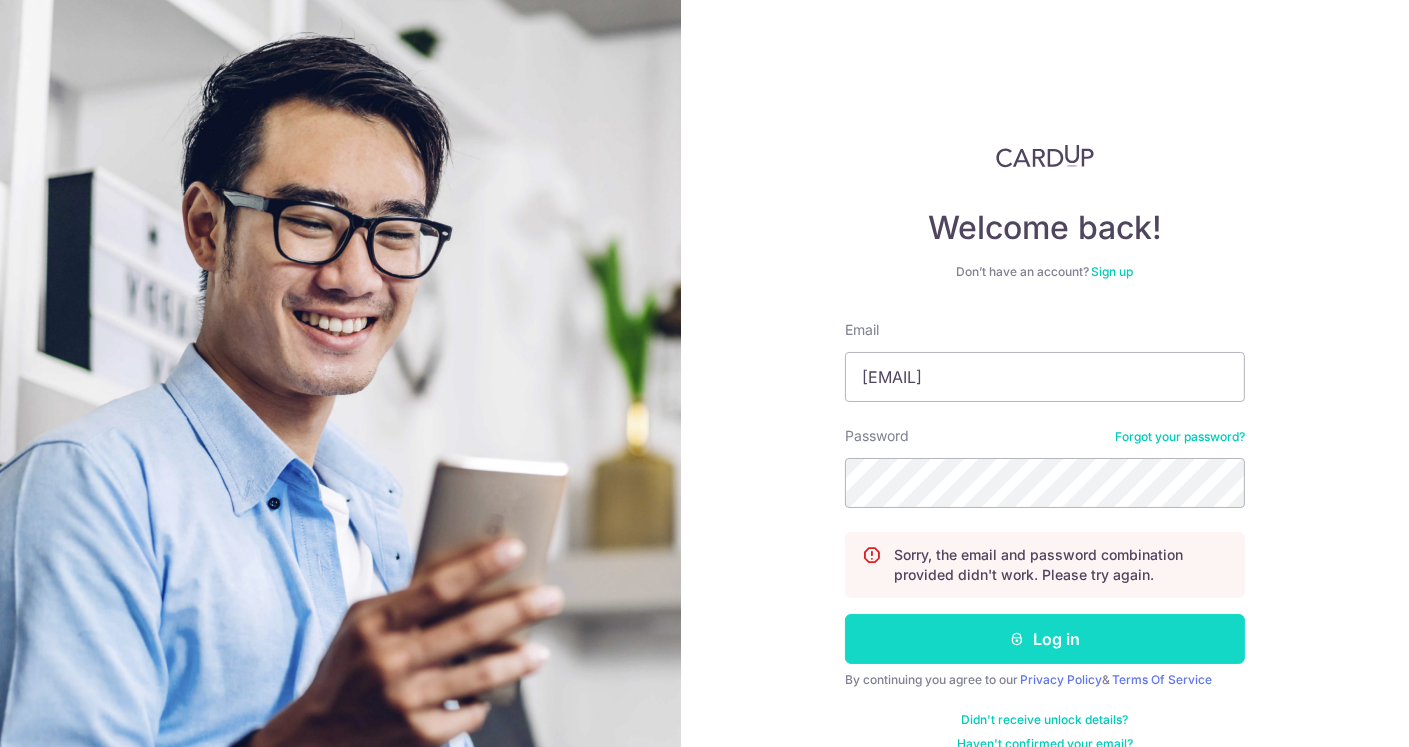 click on "Log in" at bounding box center [1045, 639] 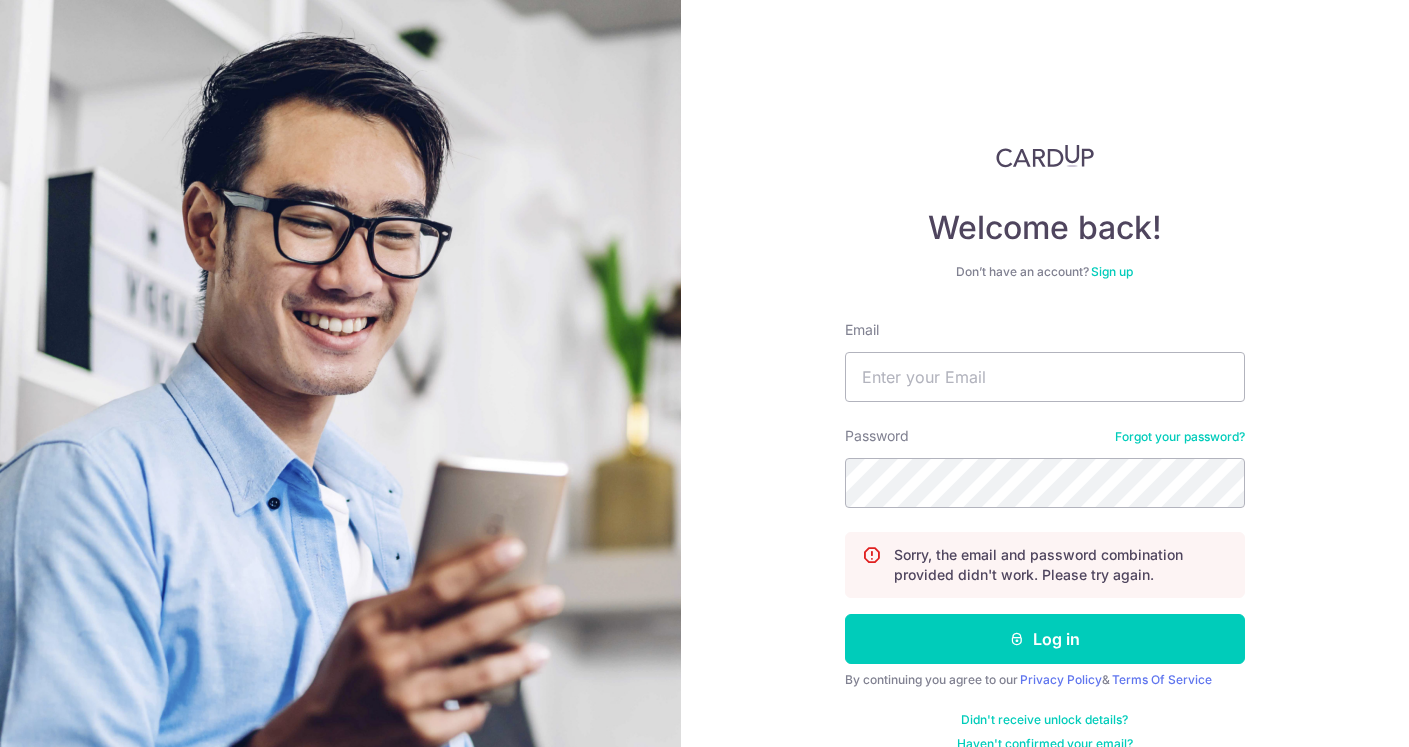 scroll, scrollTop: 0, scrollLeft: 0, axis: both 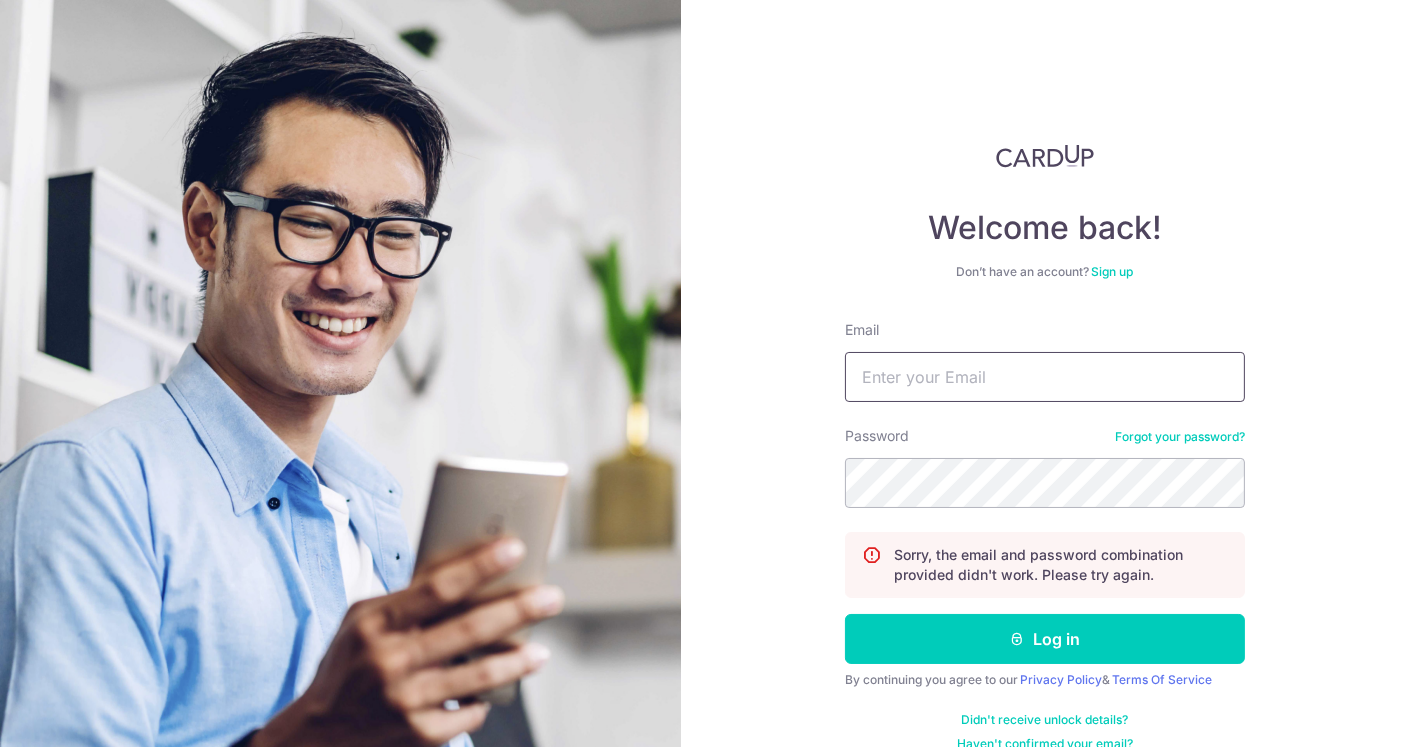 click on "Email" at bounding box center (1045, 377) 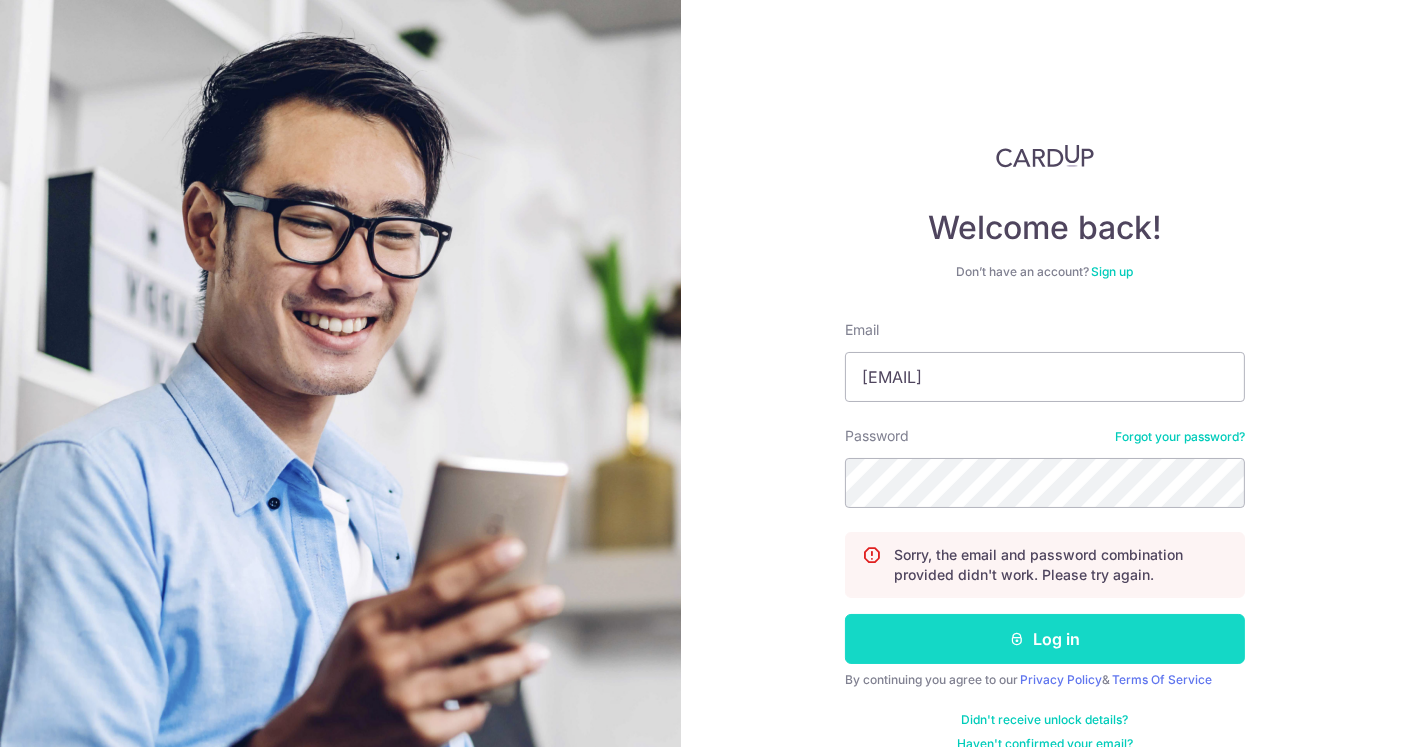 click on "Log in" at bounding box center (1045, 639) 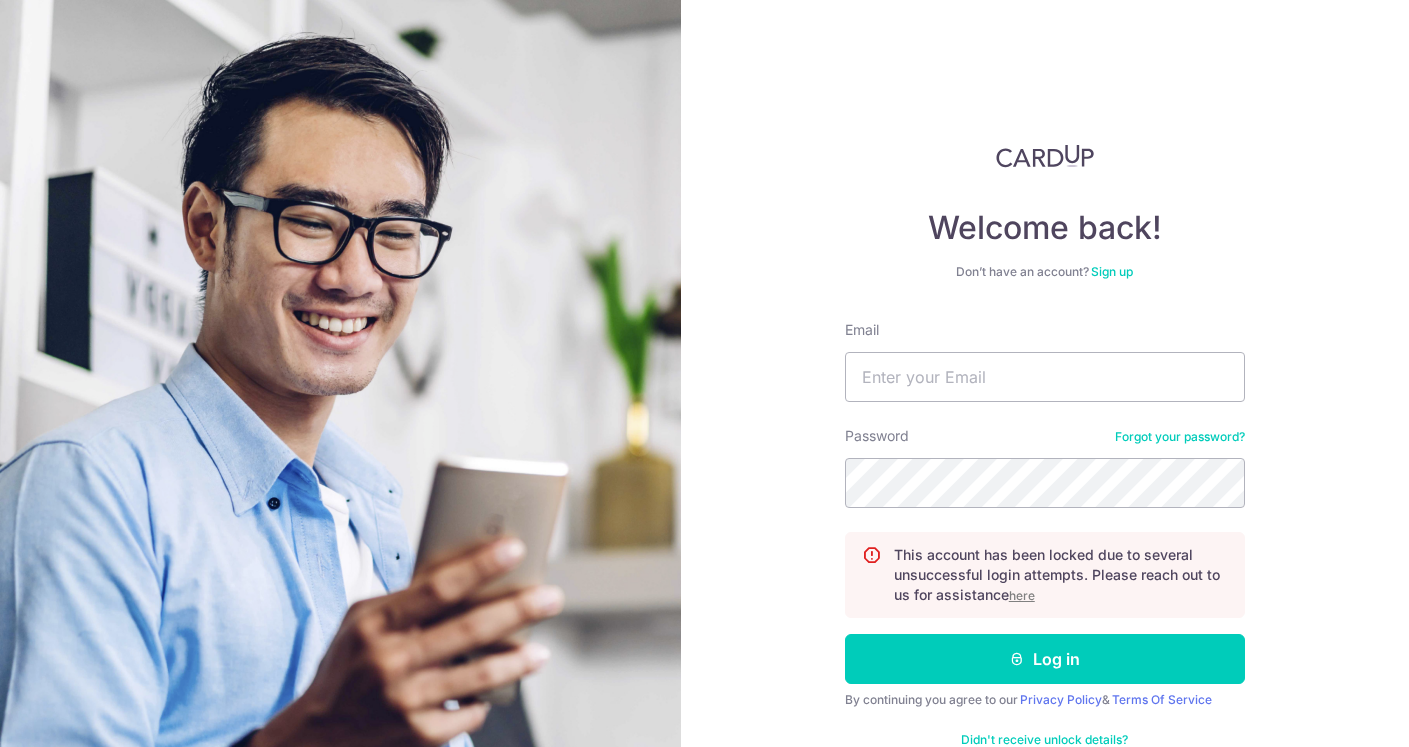 scroll, scrollTop: 0, scrollLeft: 0, axis: both 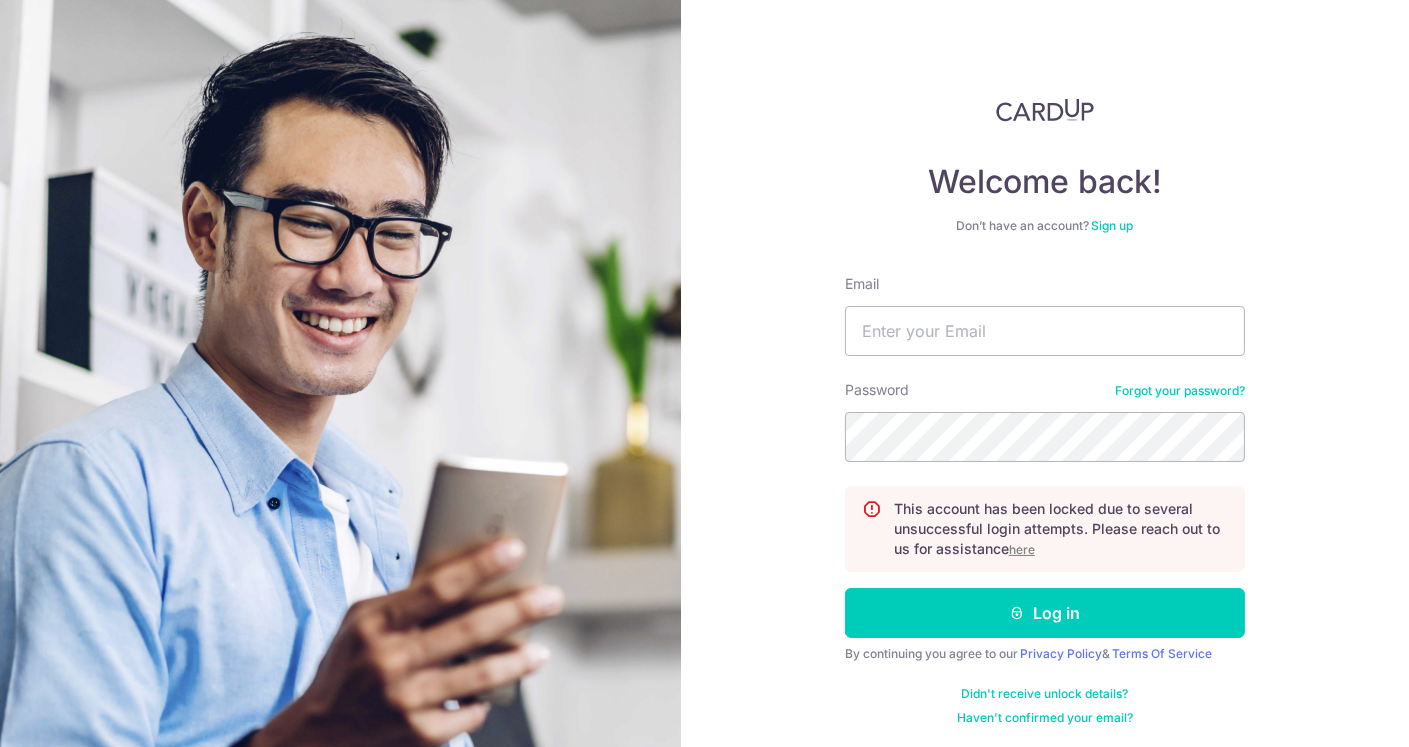 click on "here" at bounding box center (1022, 549) 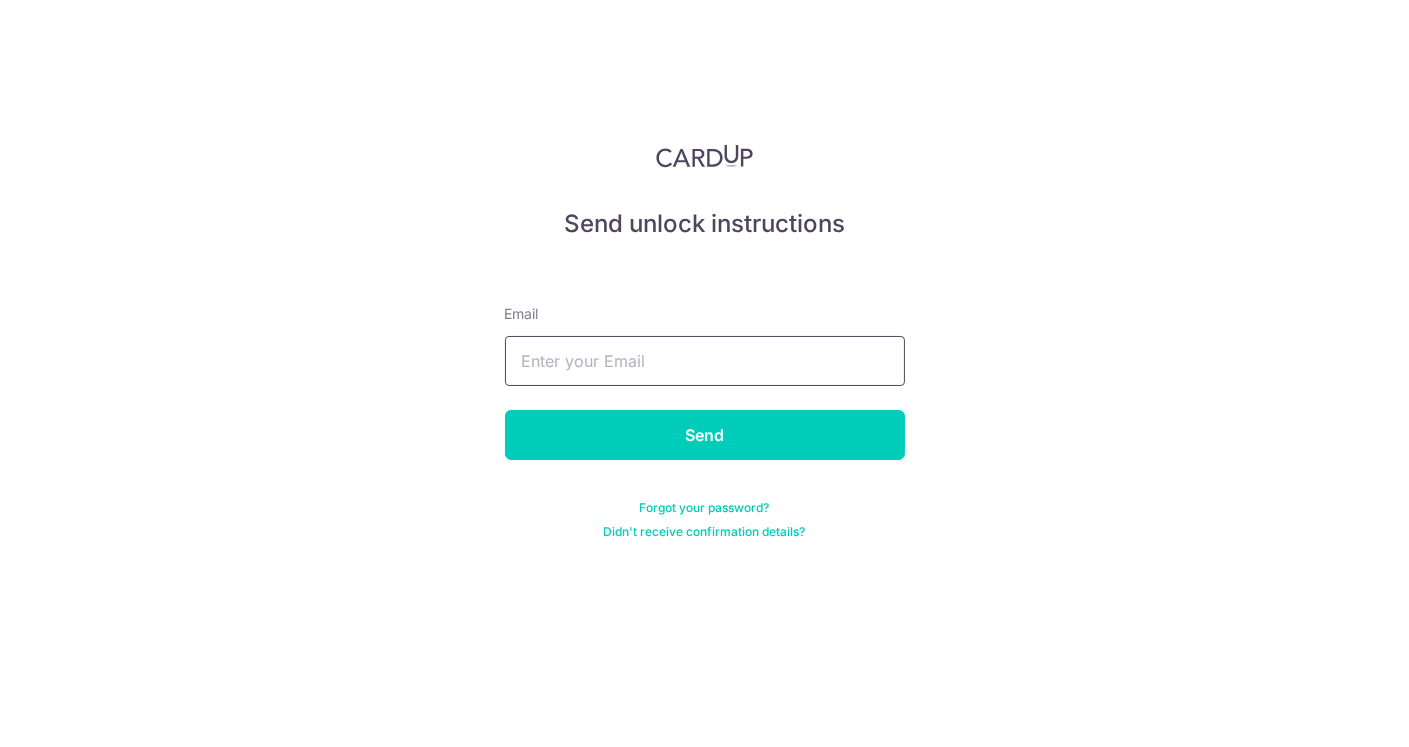 click at bounding box center [705, 361] 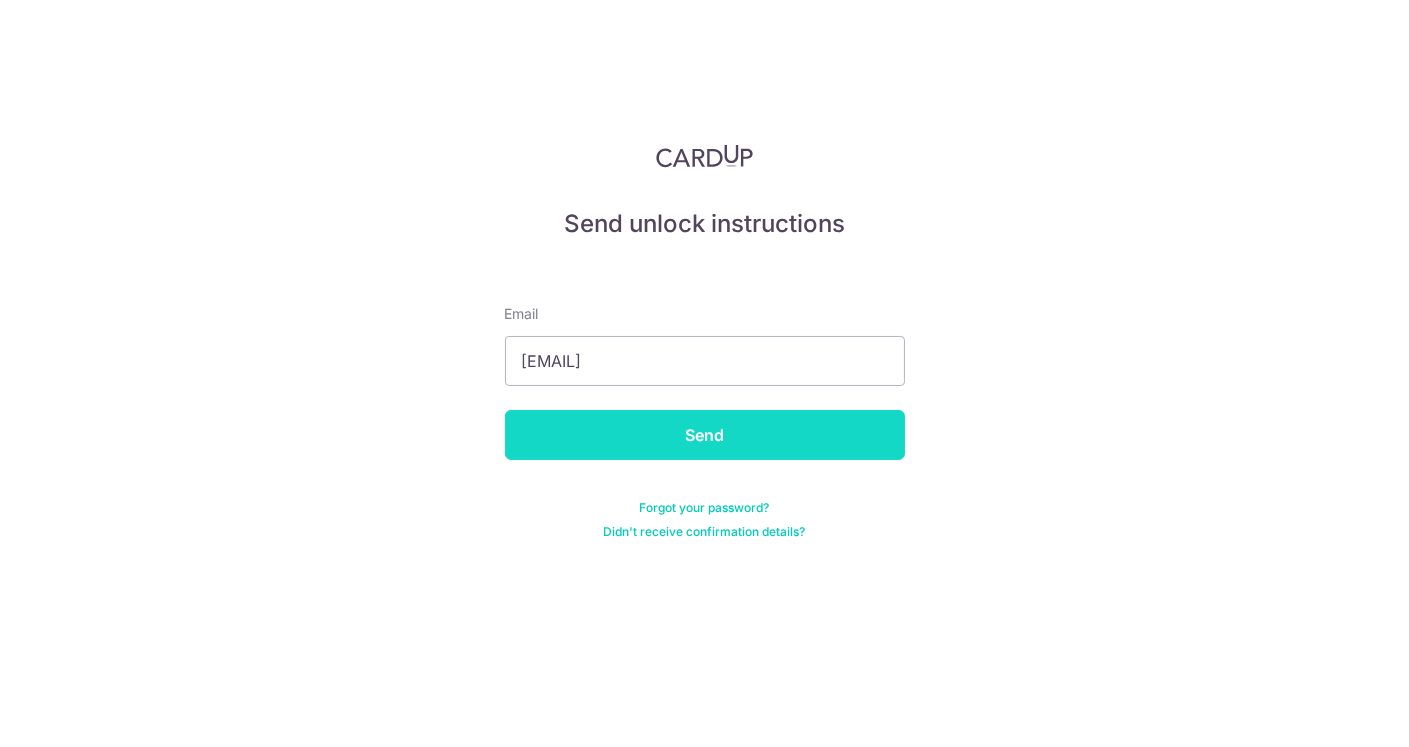 click on "Send" at bounding box center [705, 435] 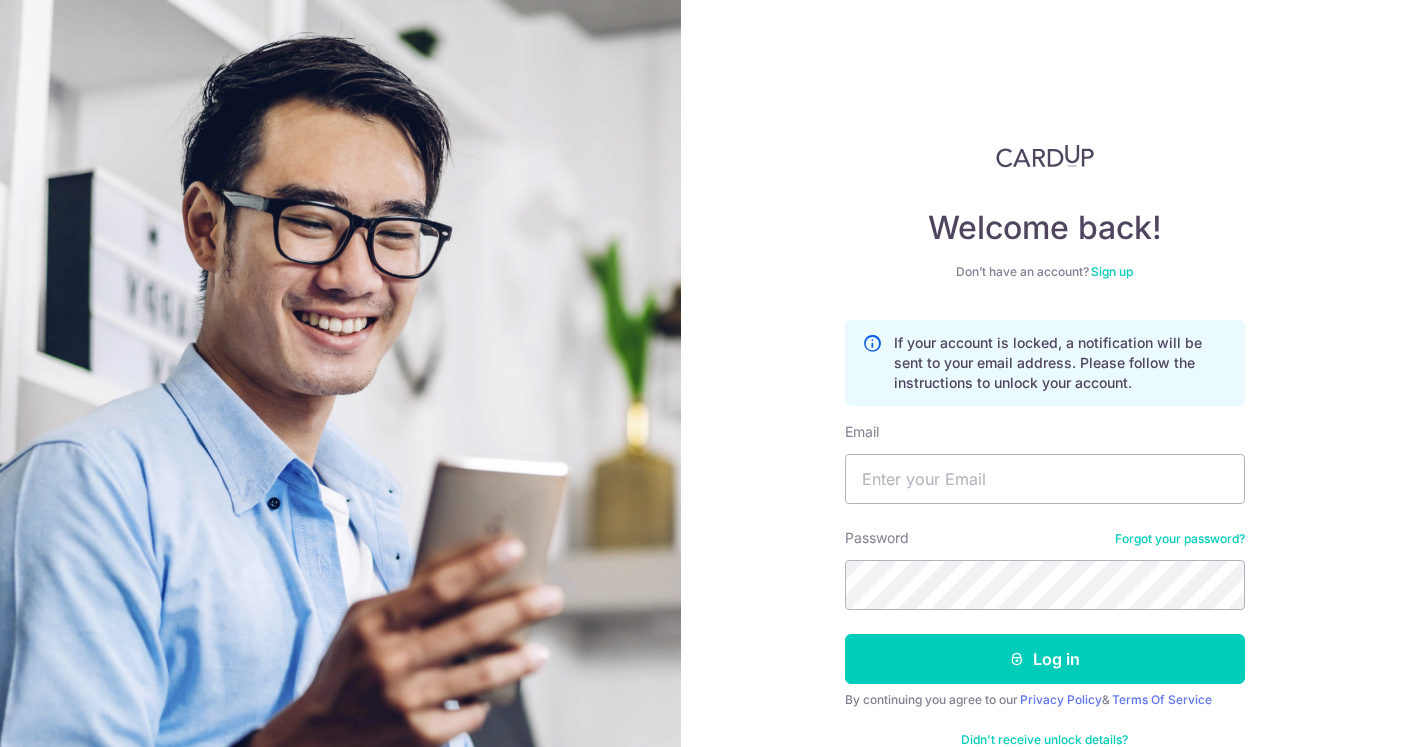 scroll, scrollTop: 0, scrollLeft: 0, axis: both 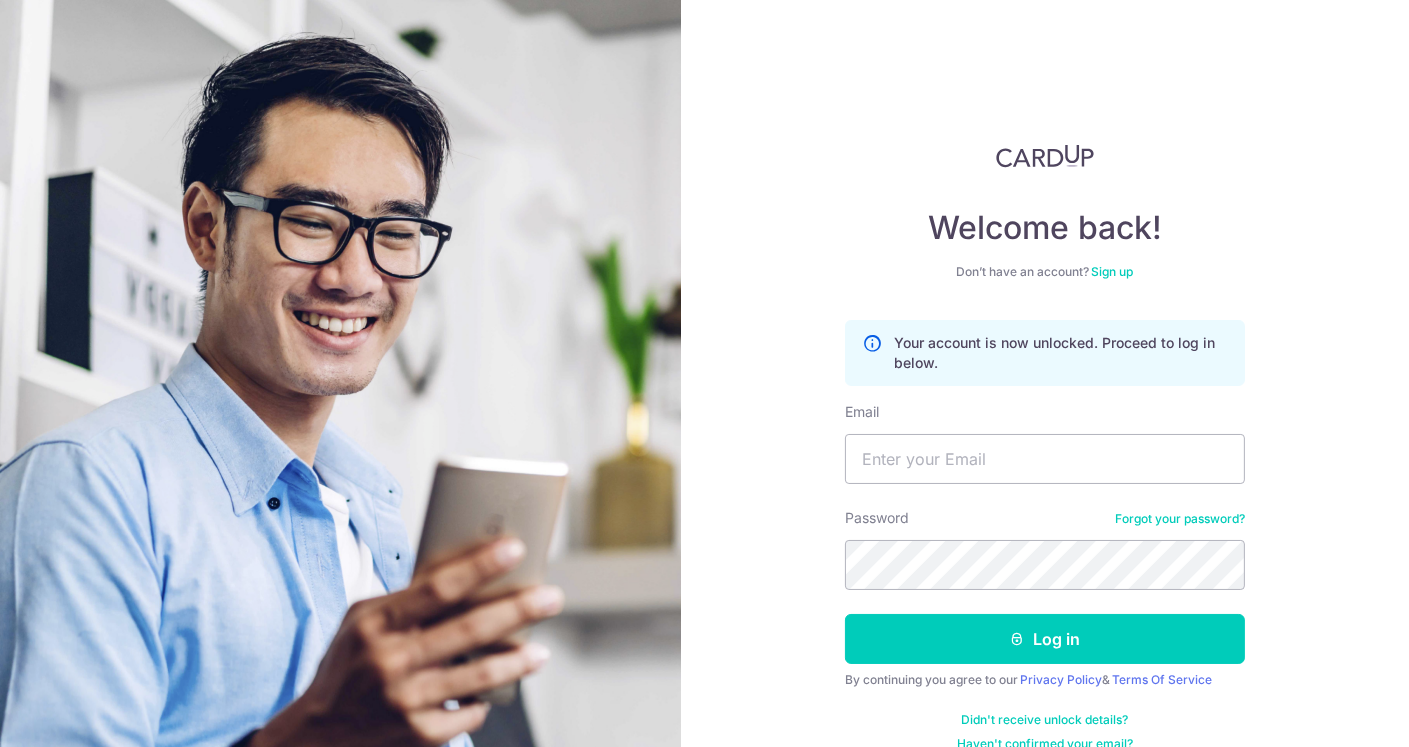 click on "Forgot your password?" at bounding box center (1180, 519) 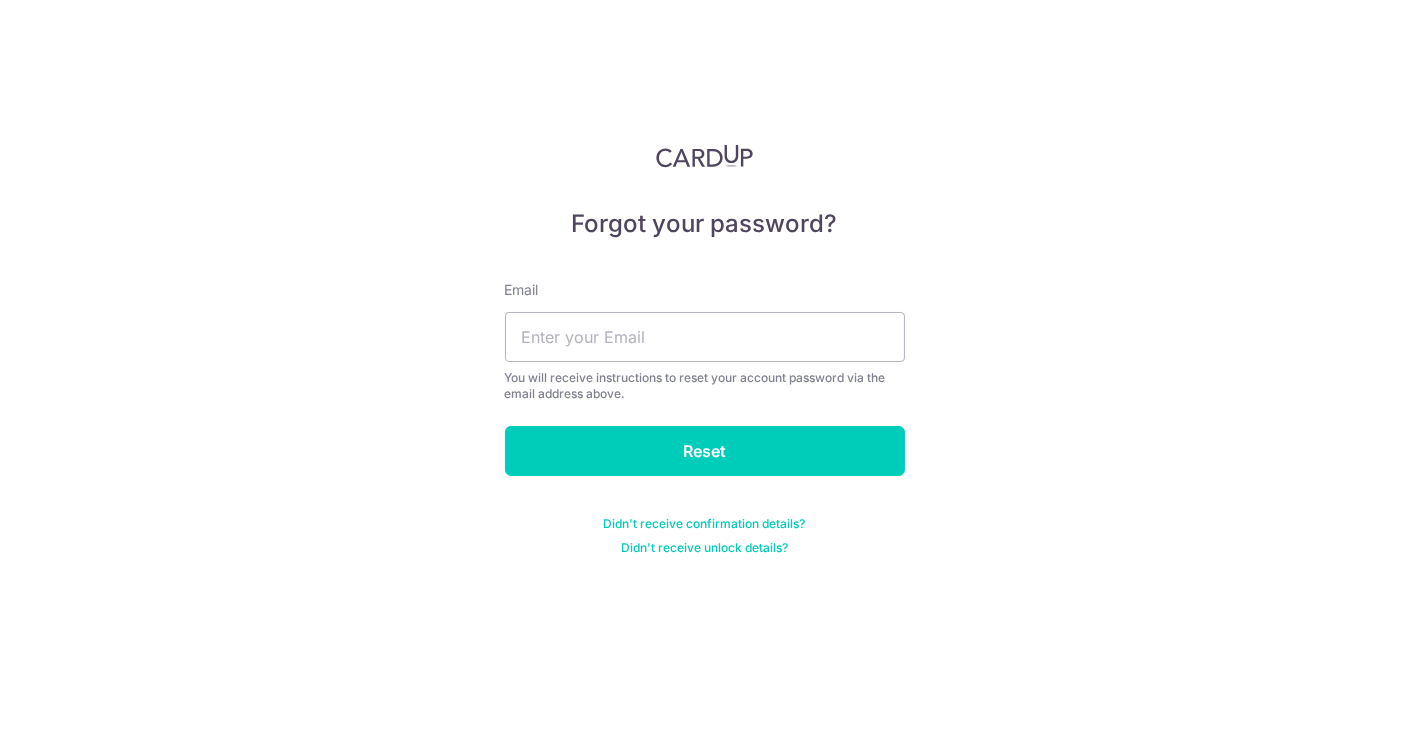 click on "Email
You will receive instructions to reset your account password via the email address above." at bounding box center (705, 341) 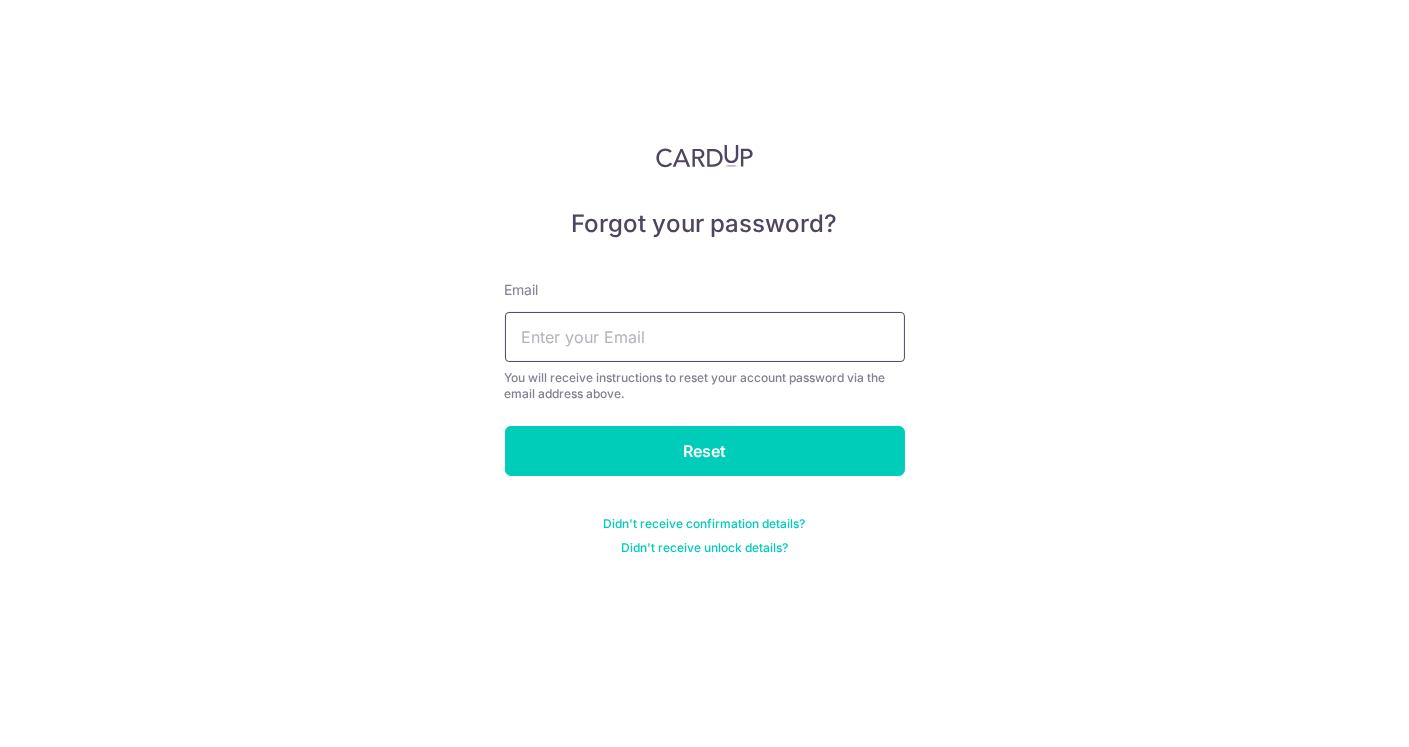 click at bounding box center [705, 337] 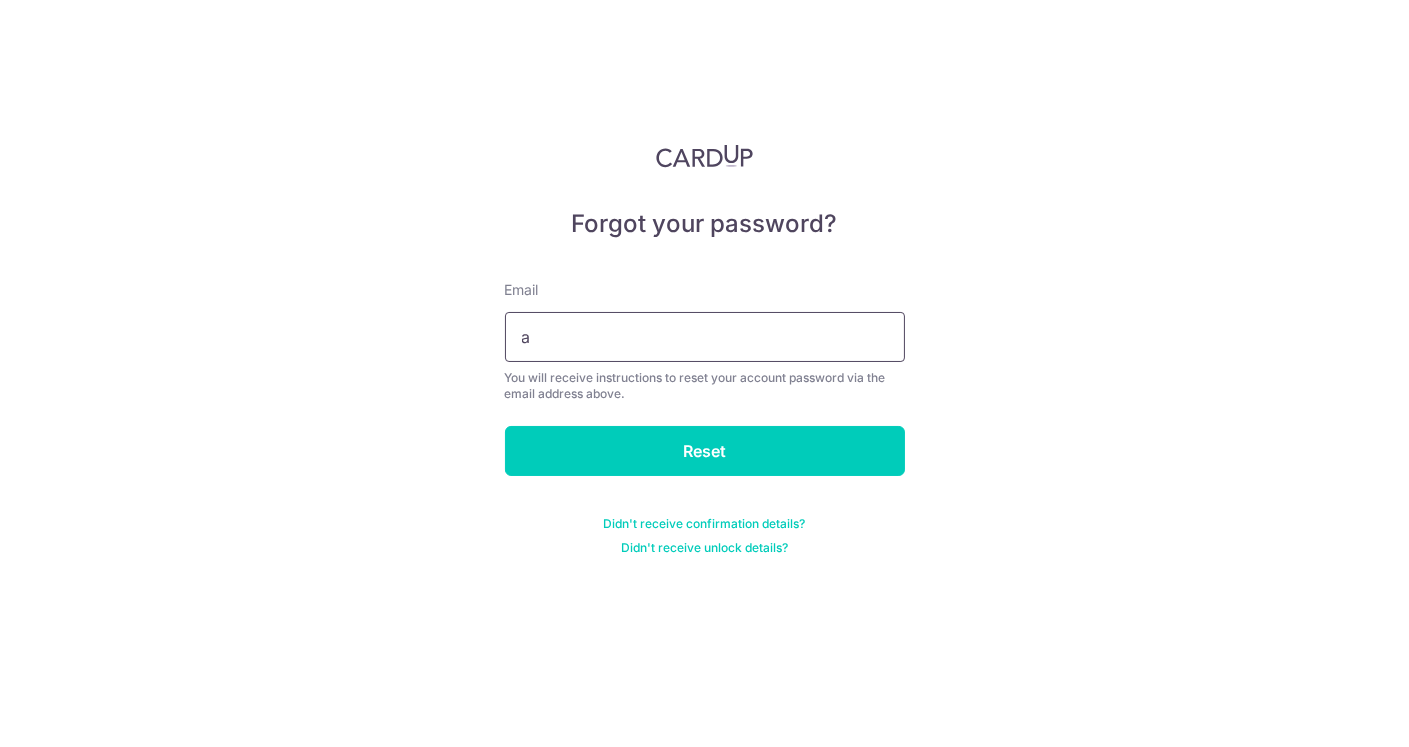 type on "abbas.alkaff@gmail.com" 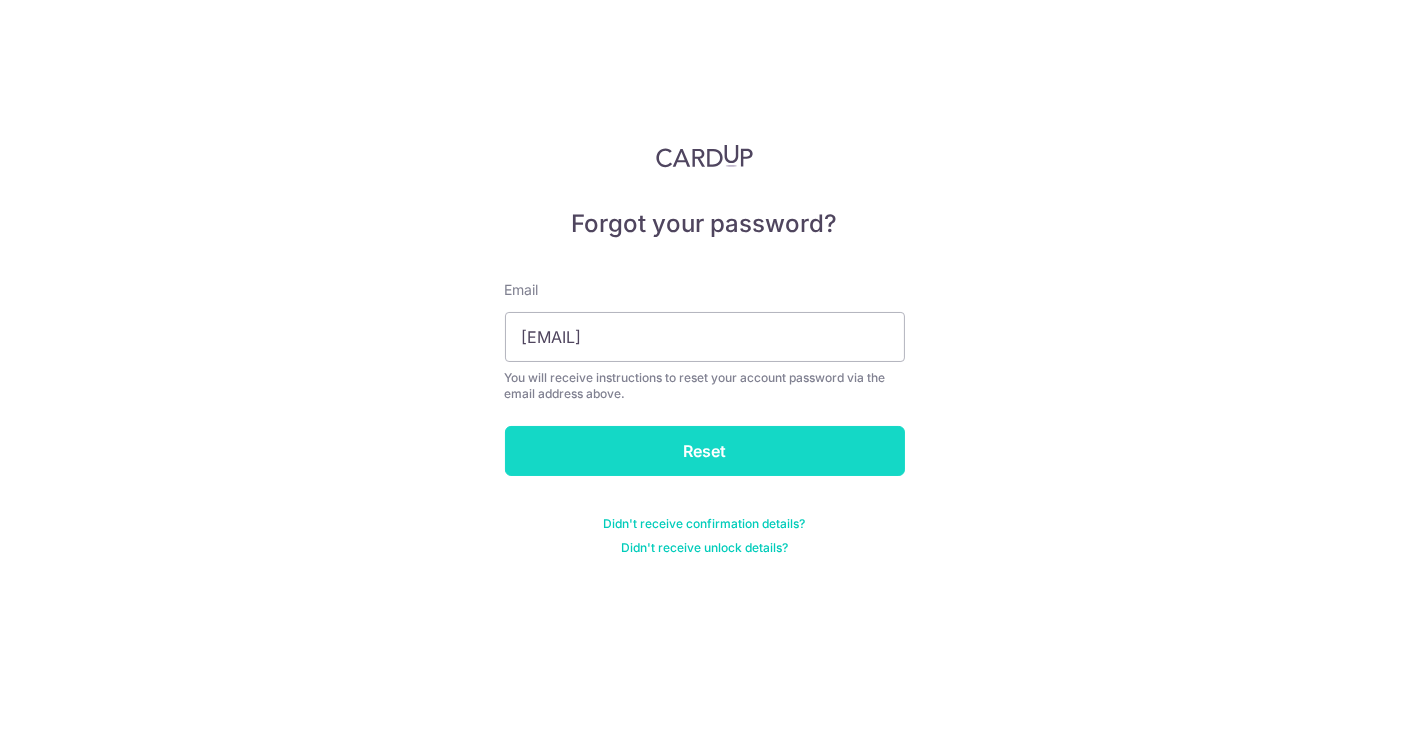 click on "Reset" at bounding box center (705, 451) 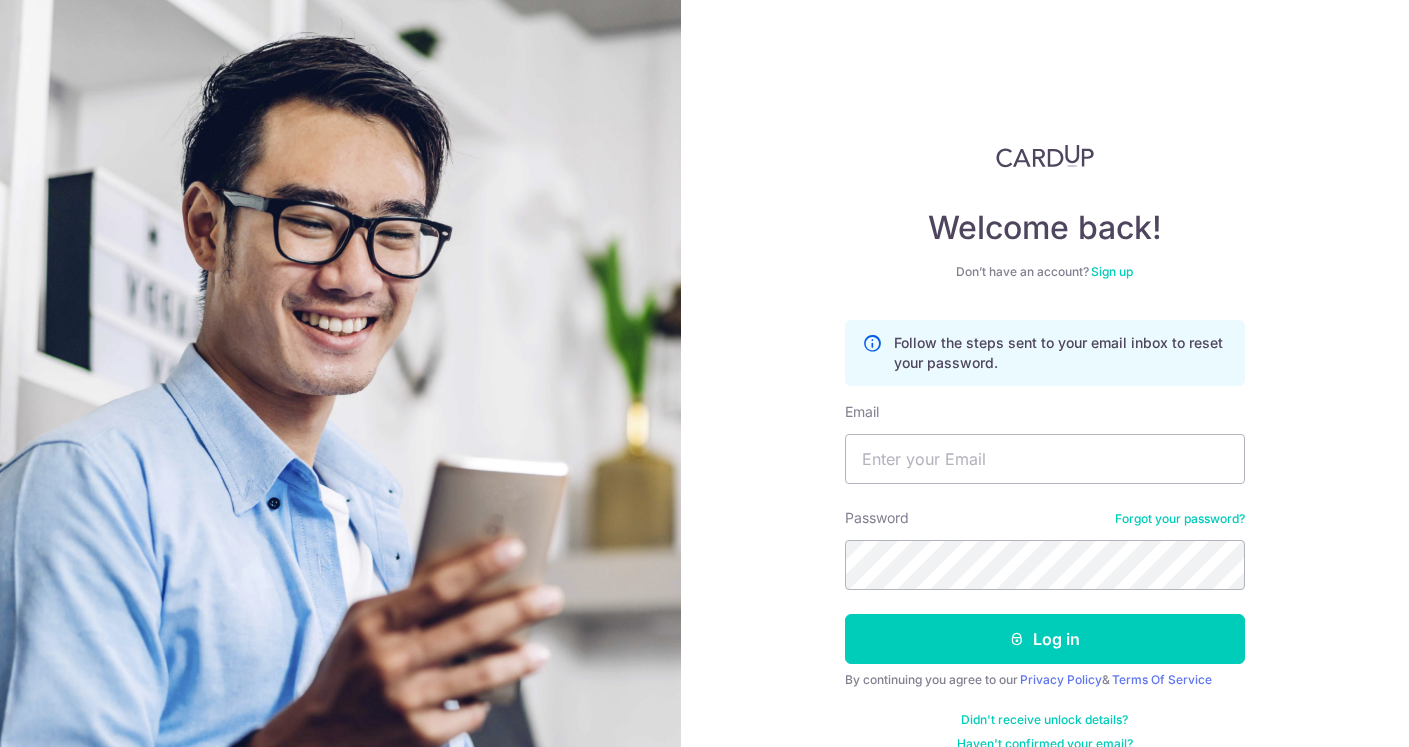 scroll, scrollTop: 0, scrollLeft: 0, axis: both 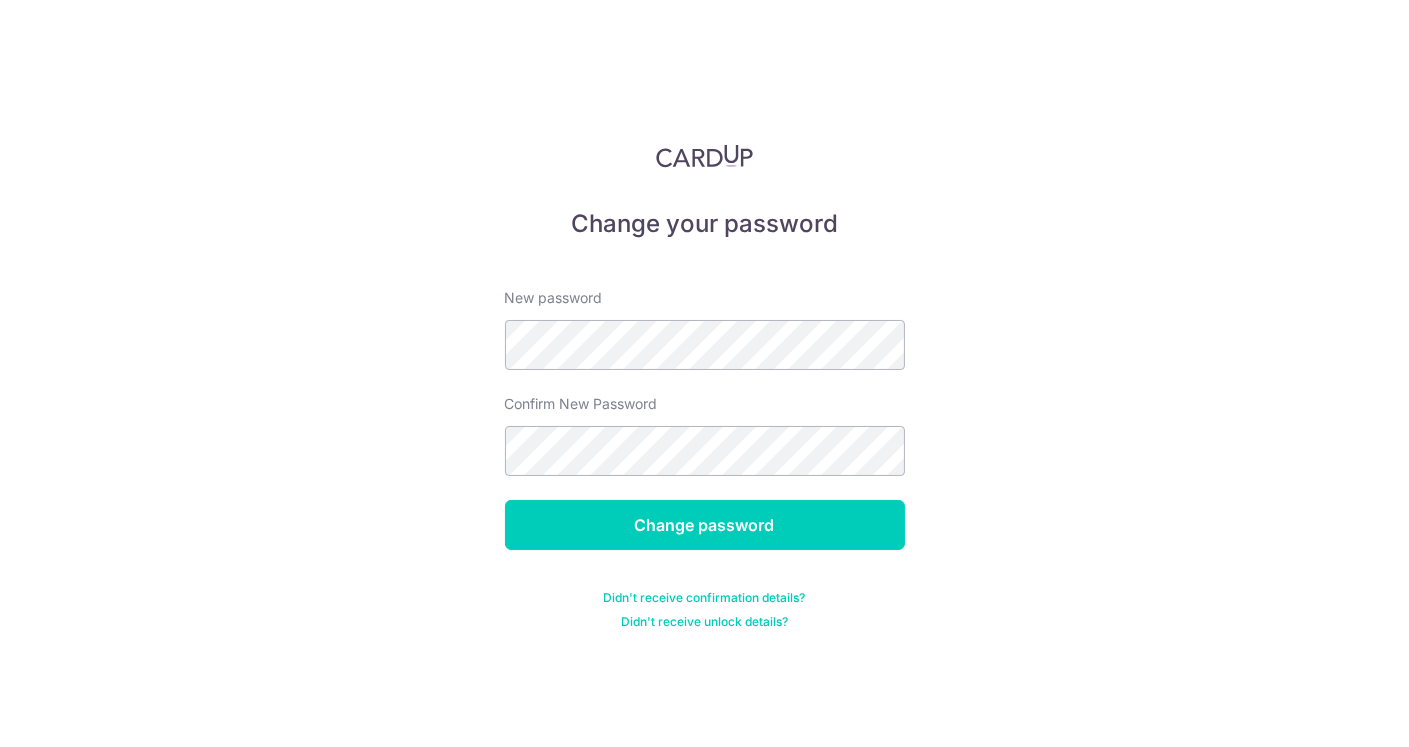 click on "New password" at bounding box center (705, 329) 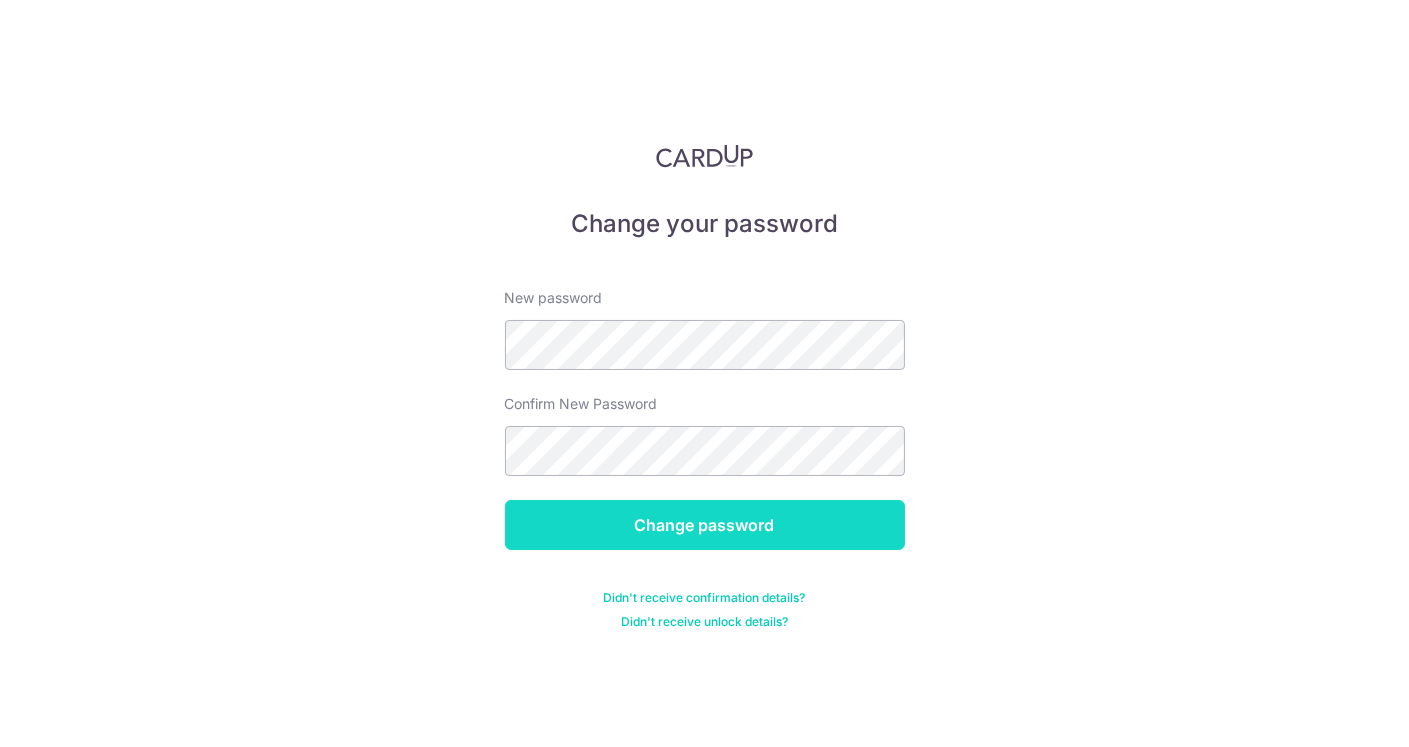 click on "Change password" at bounding box center (705, 525) 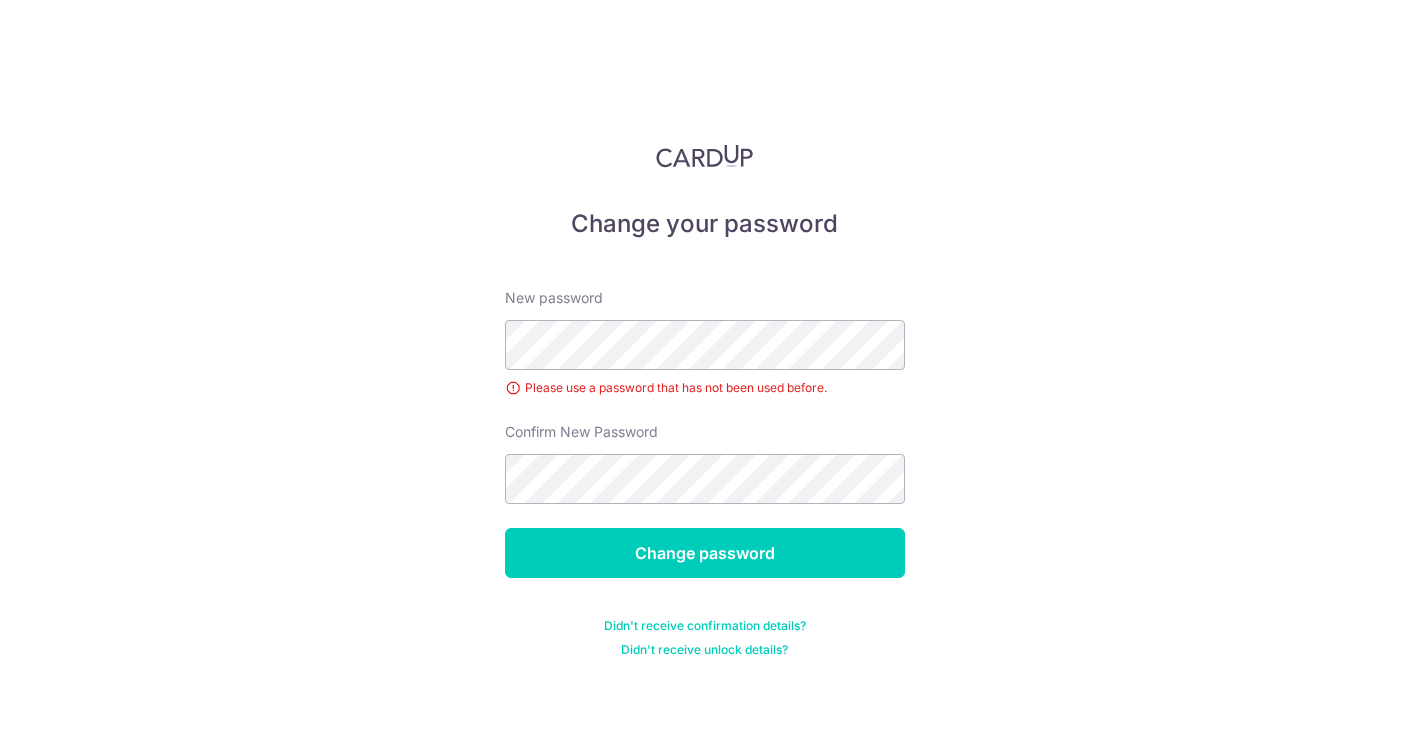 scroll, scrollTop: 0, scrollLeft: 0, axis: both 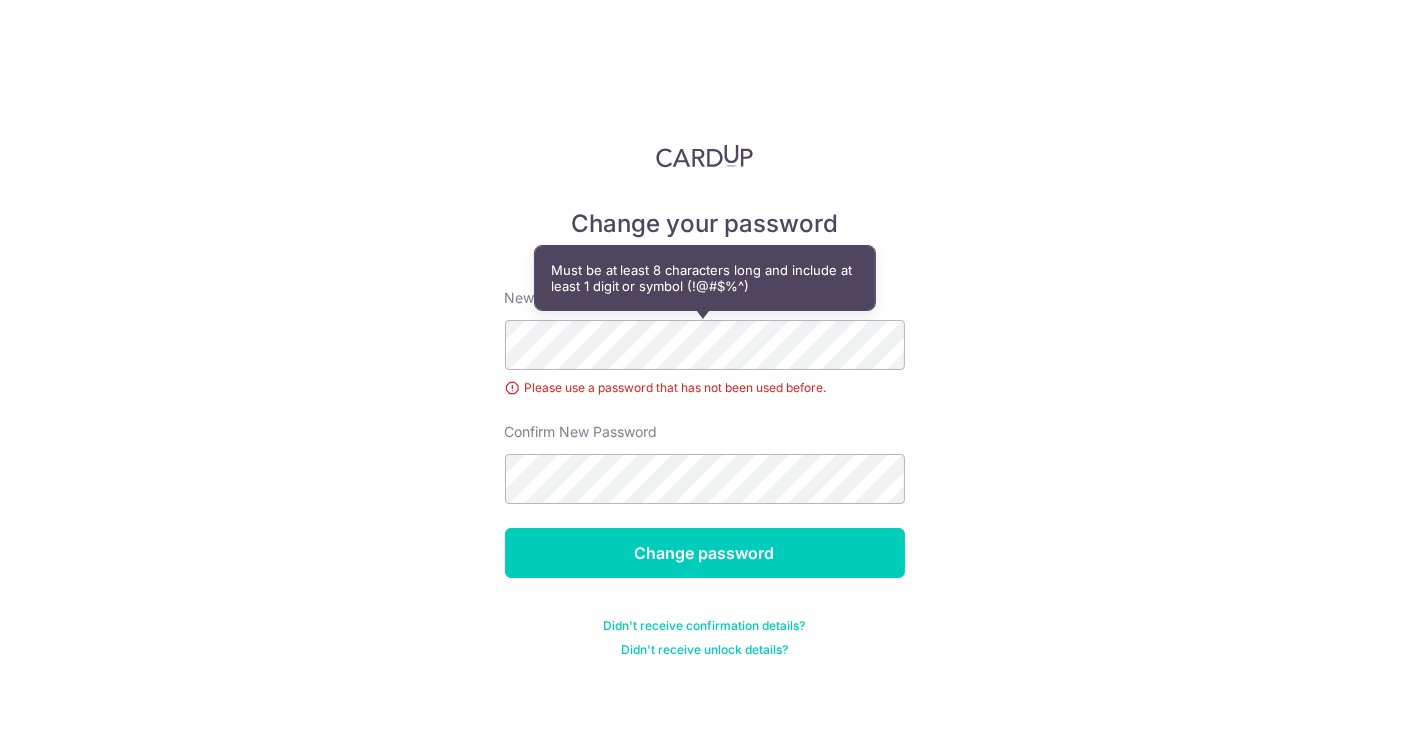 click on "Change your password
New password
Please use a password that has not been used before.
Confirm New Password
Change password
Didn't receive confirmation details?
Didn't receive unlock details?" at bounding box center (704, 373) 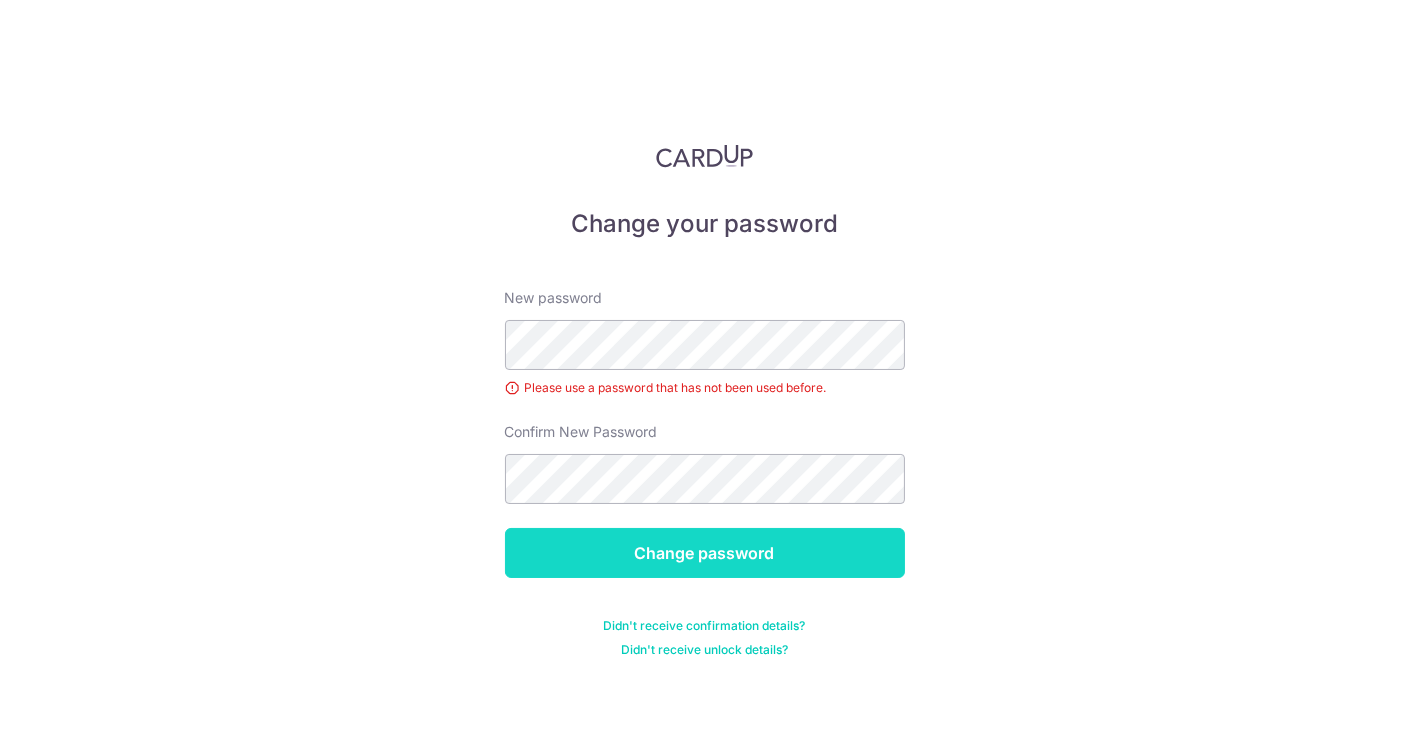 click on "Change password" at bounding box center [705, 553] 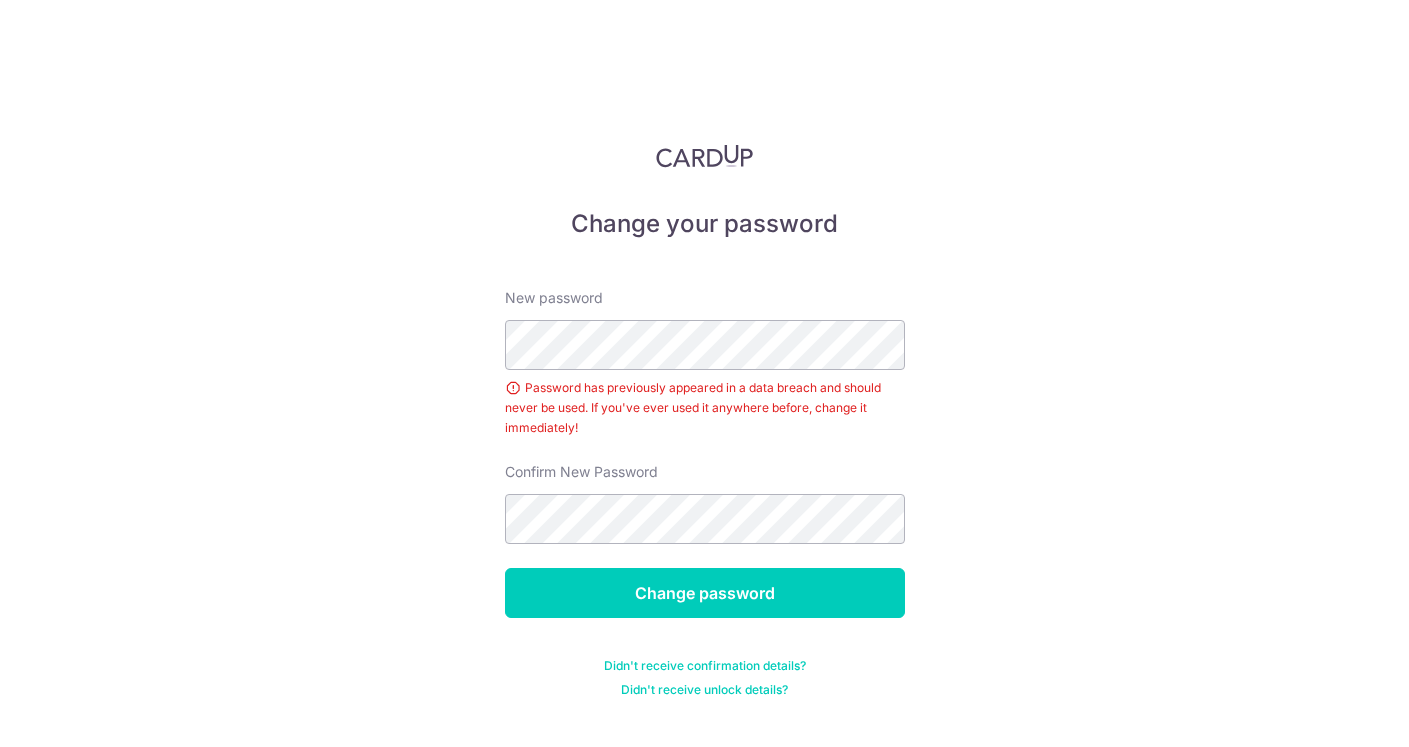 scroll, scrollTop: 0, scrollLeft: 0, axis: both 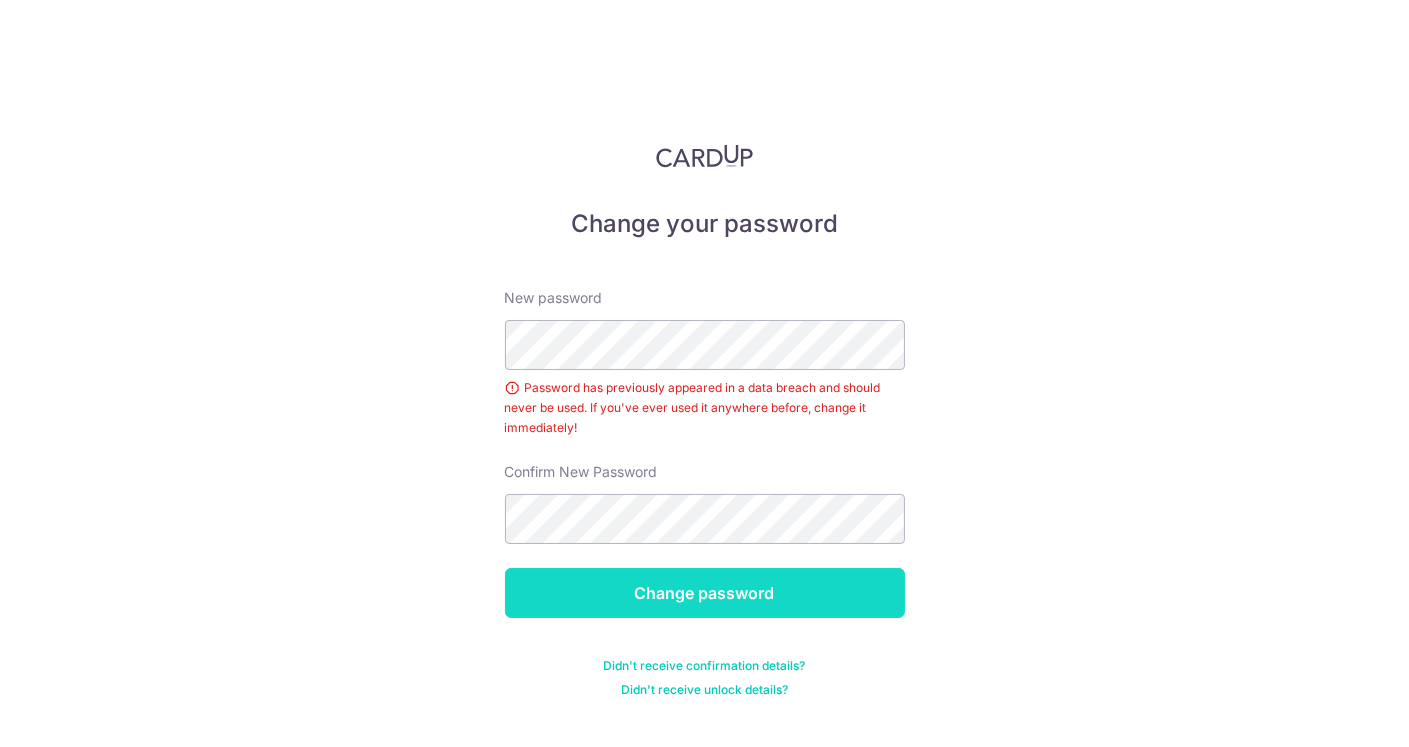 click on "Change password" at bounding box center (705, 593) 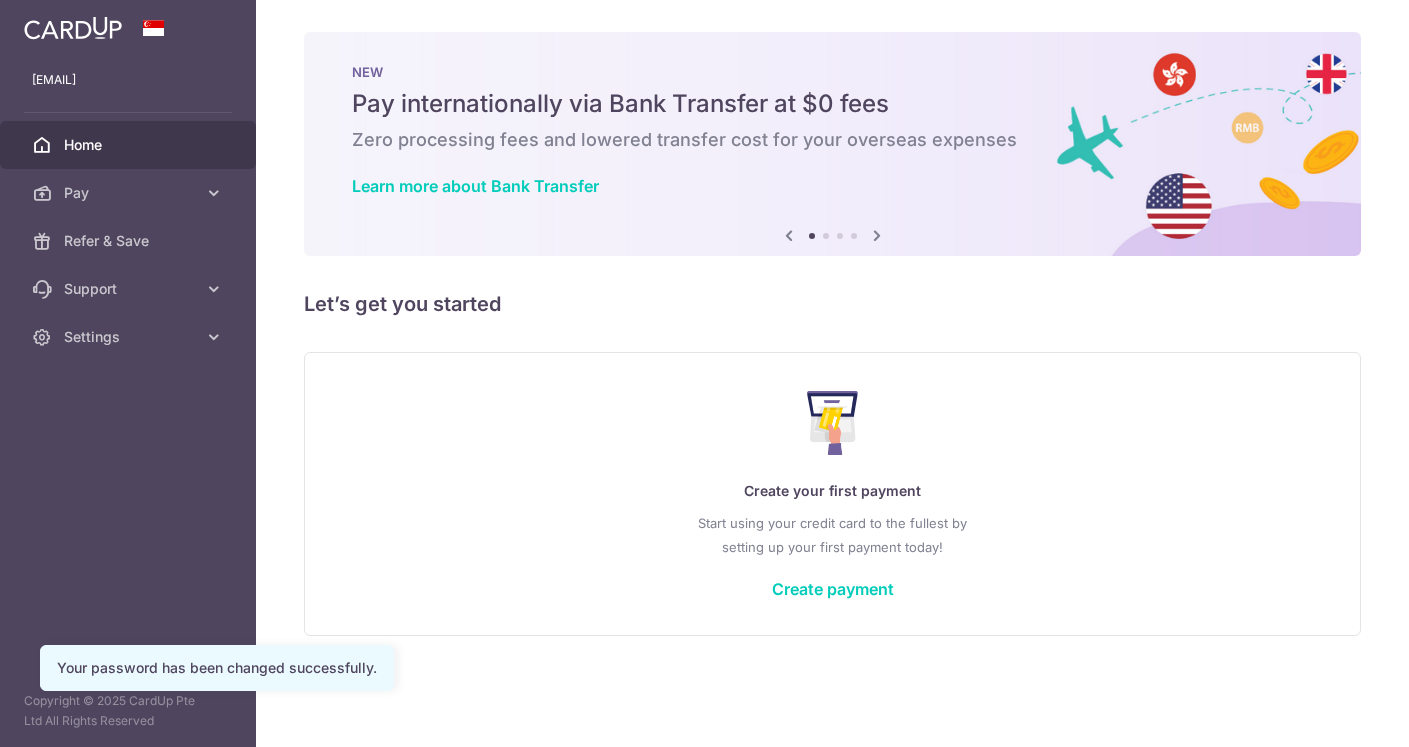 scroll, scrollTop: 0, scrollLeft: 0, axis: both 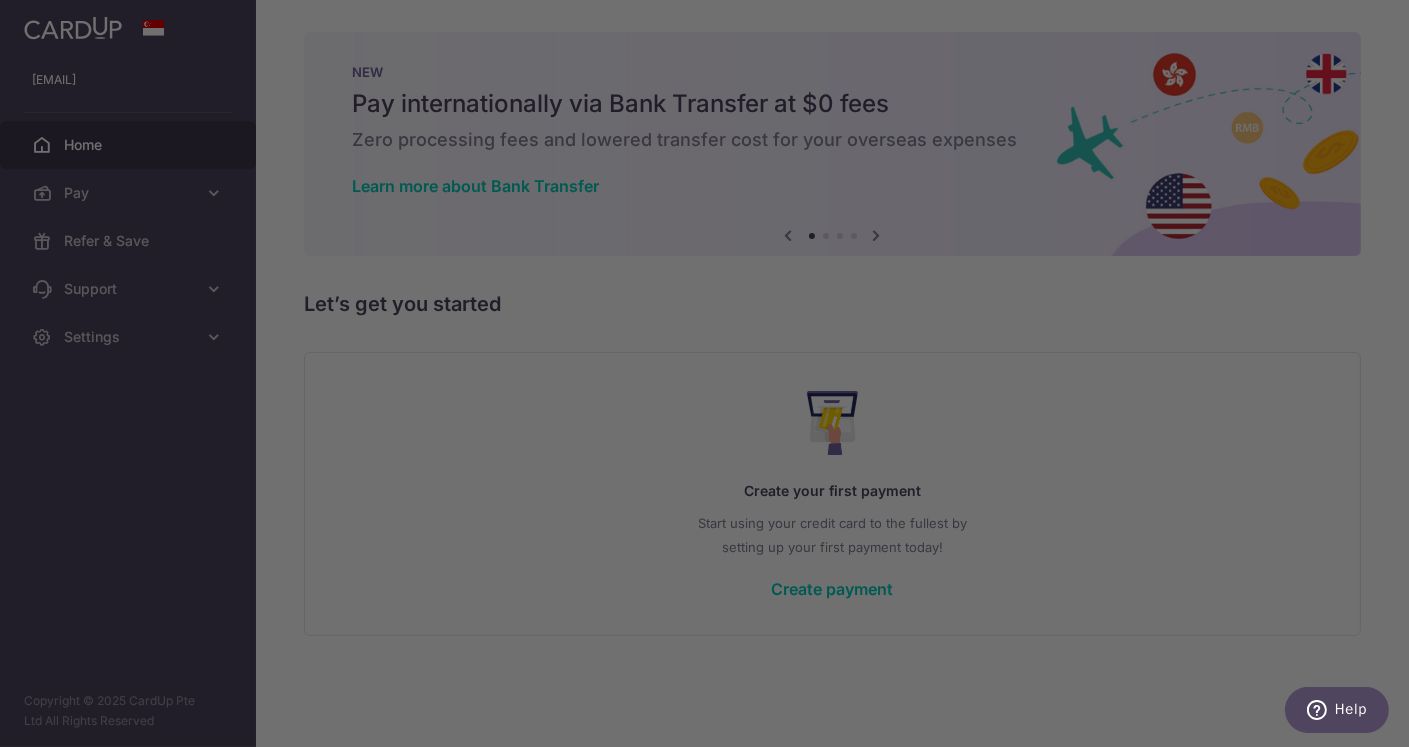 click at bounding box center [711, 377] 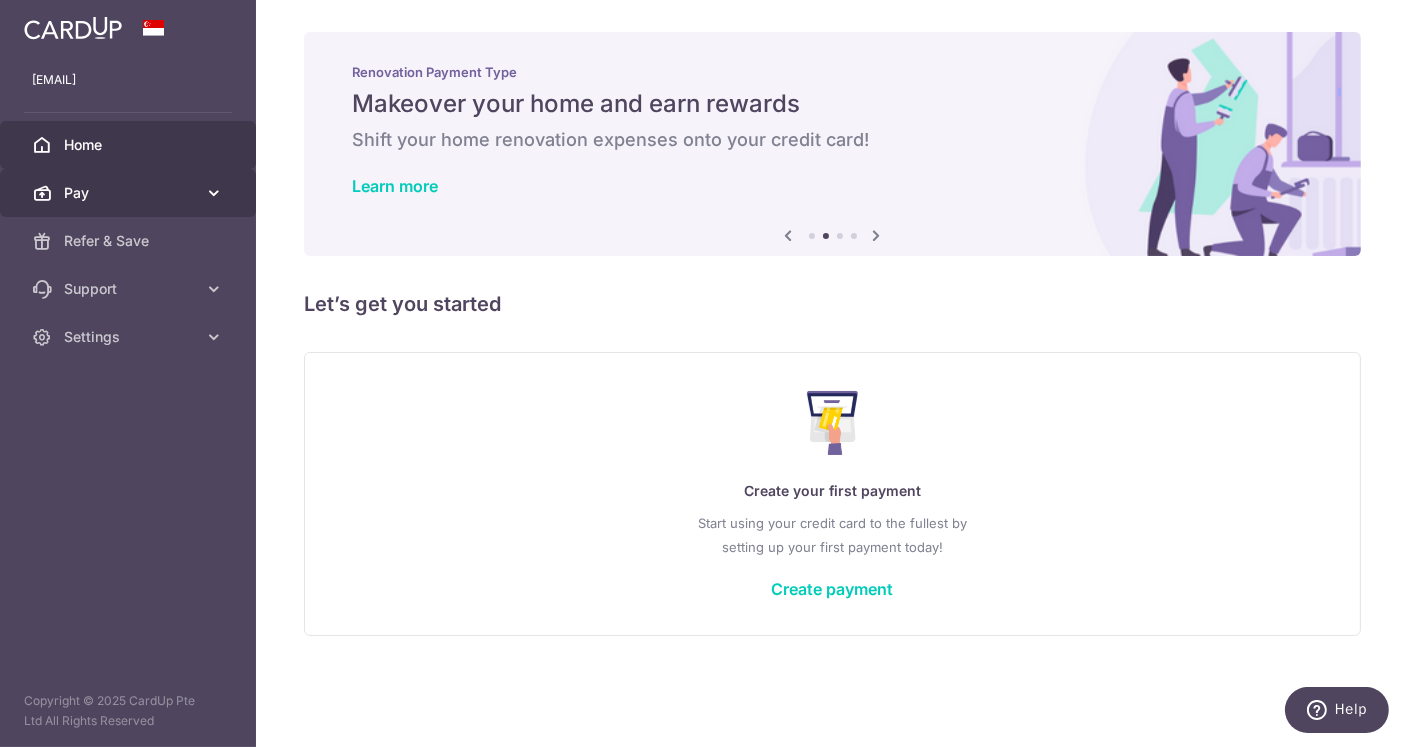 click on "Pay" at bounding box center (130, 193) 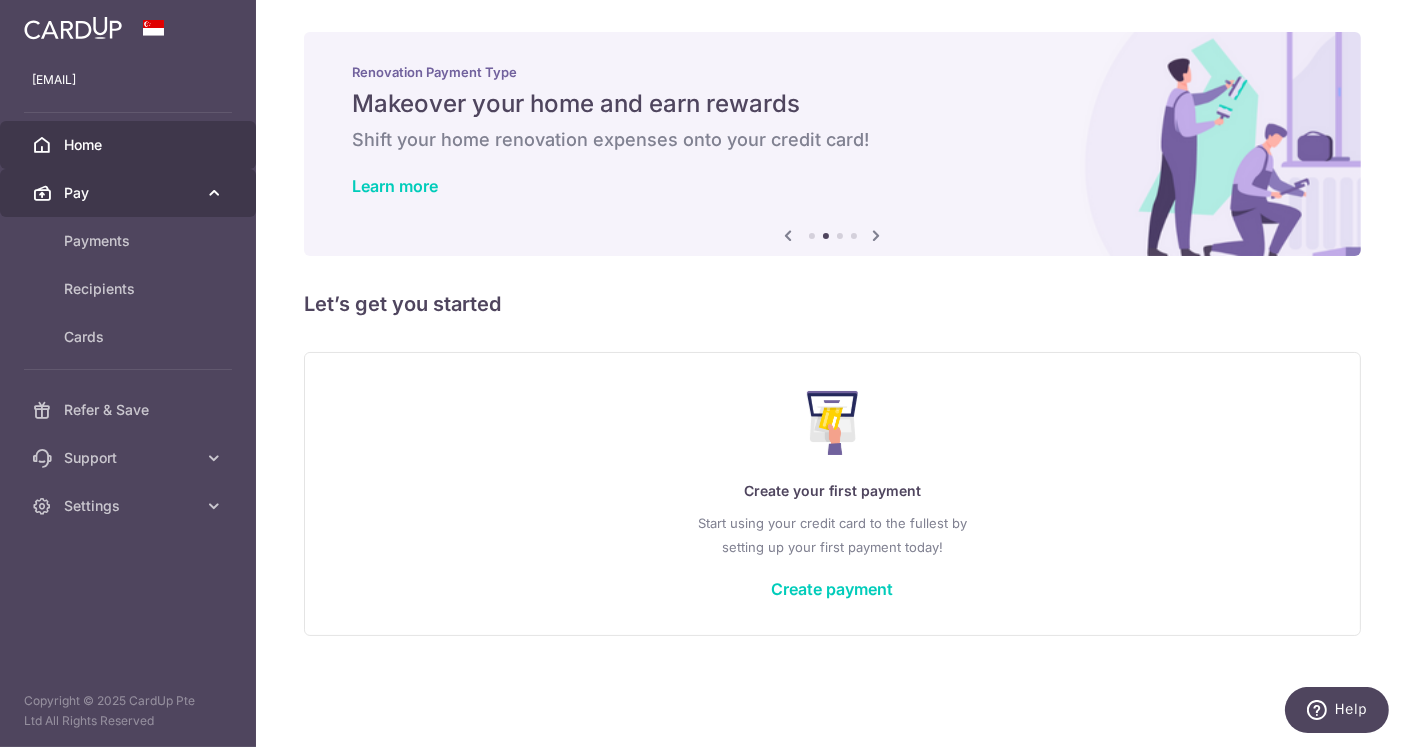 click on "Pay" at bounding box center [130, 193] 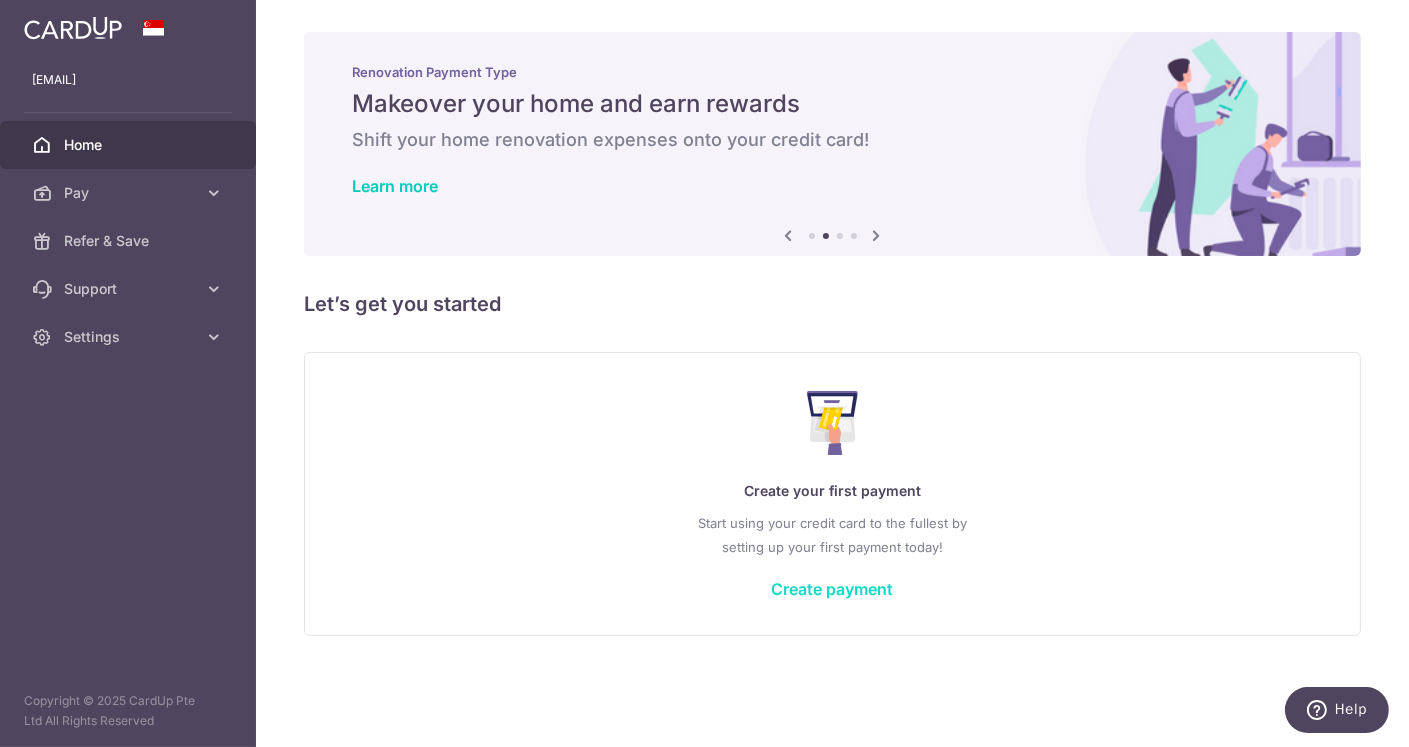 click on "Create payment" at bounding box center (833, 589) 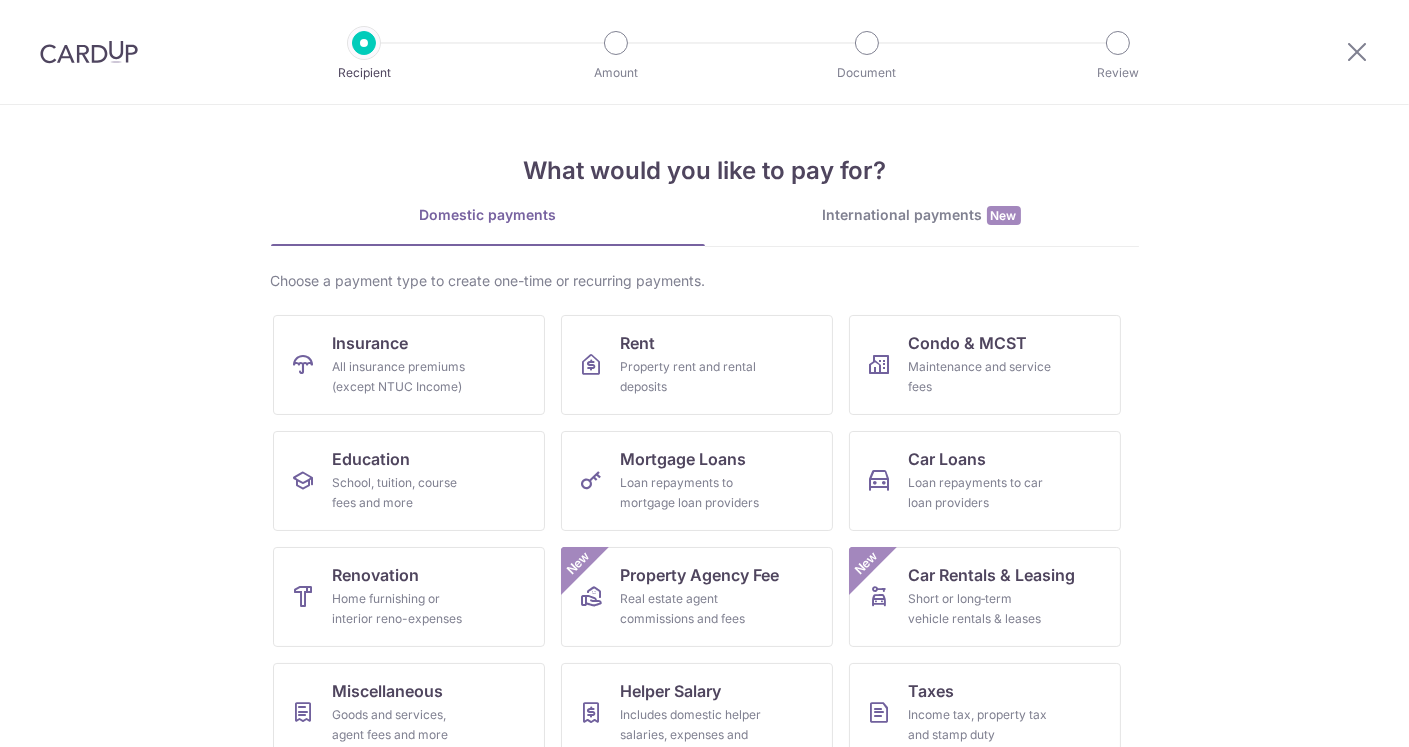 scroll, scrollTop: 0, scrollLeft: 0, axis: both 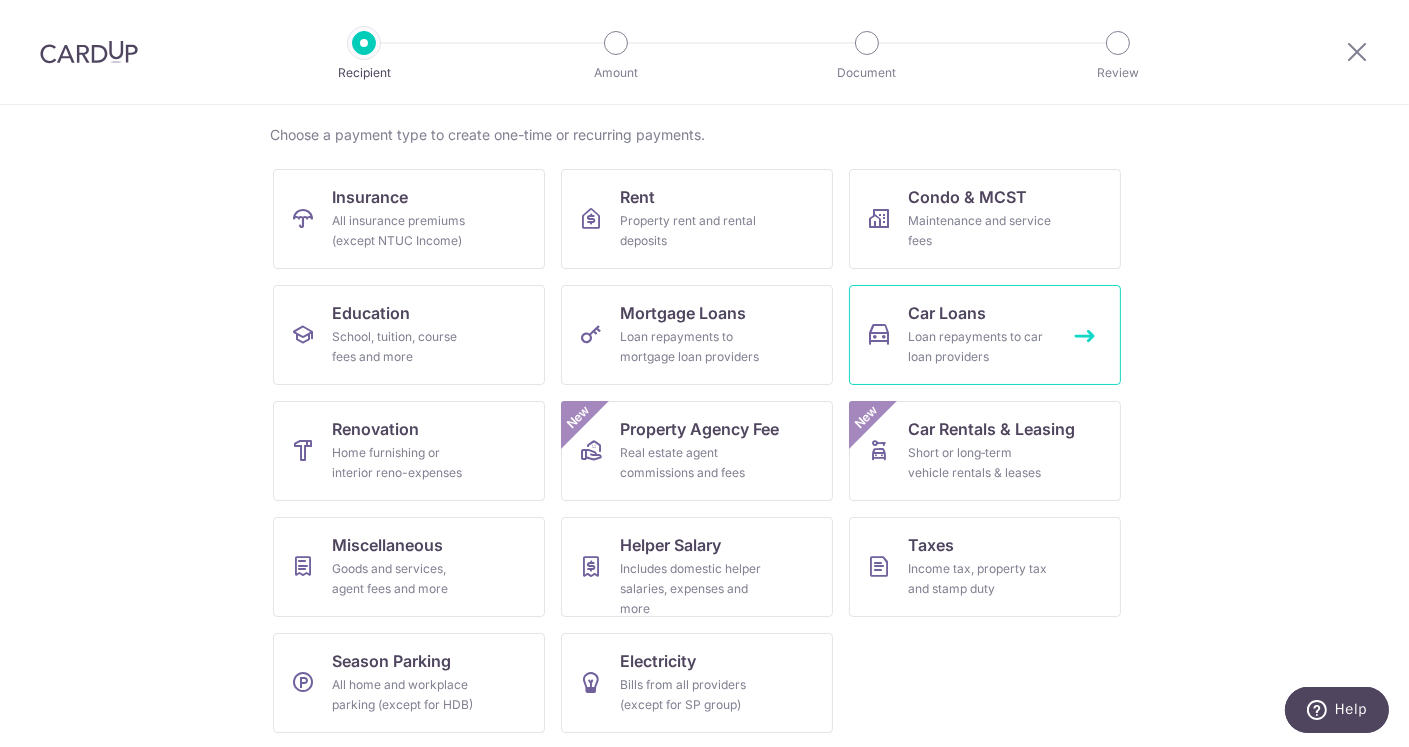 click on "Car Loans" at bounding box center (948, 313) 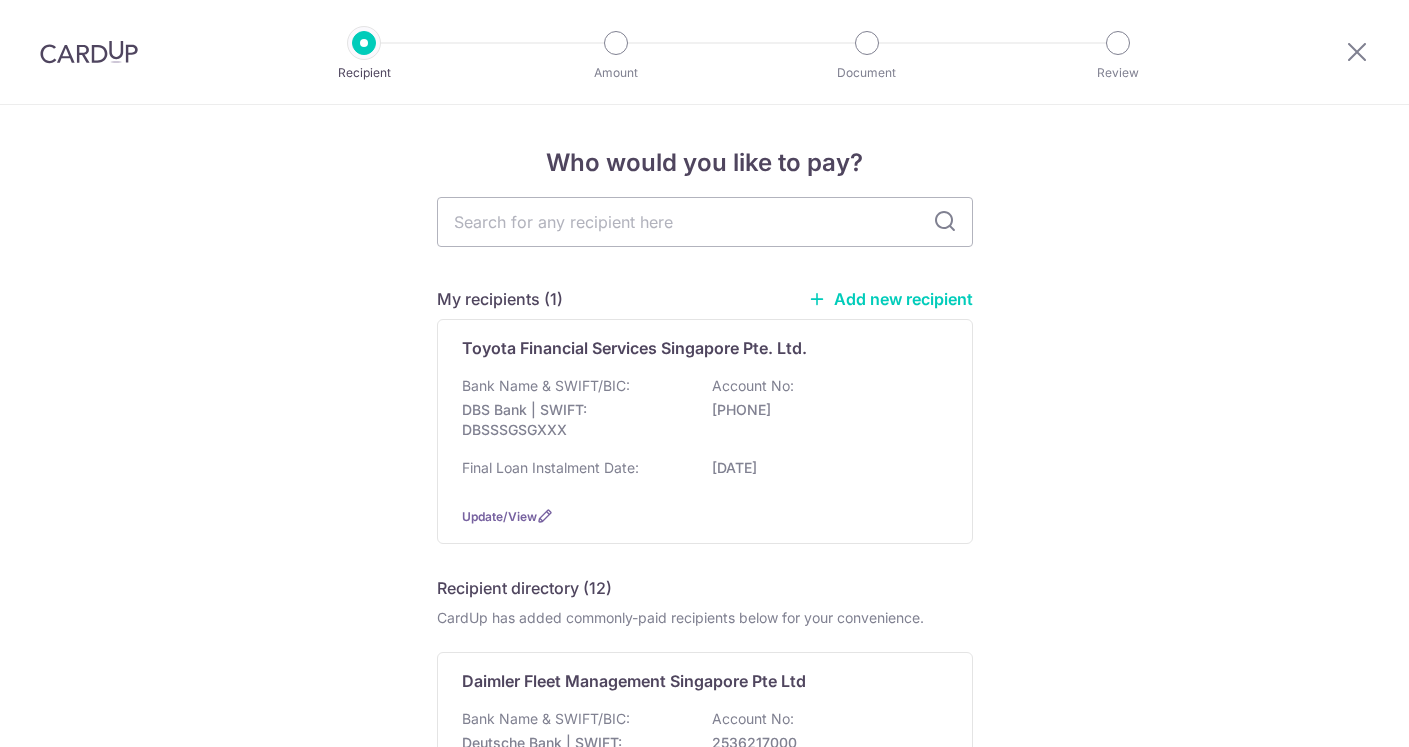 scroll, scrollTop: 0, scrollLeft: 0, axis: both 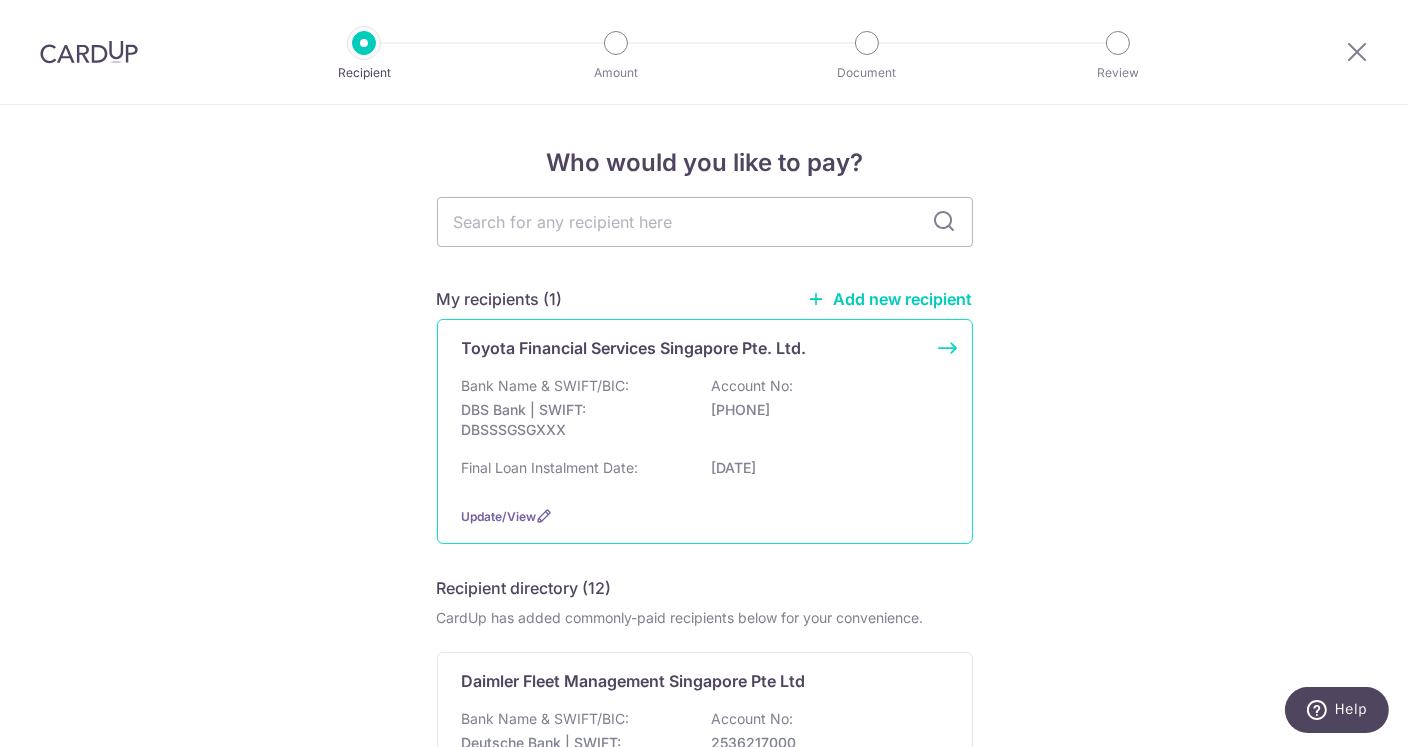 click on "Account No:" at bounding box center (753, 386) 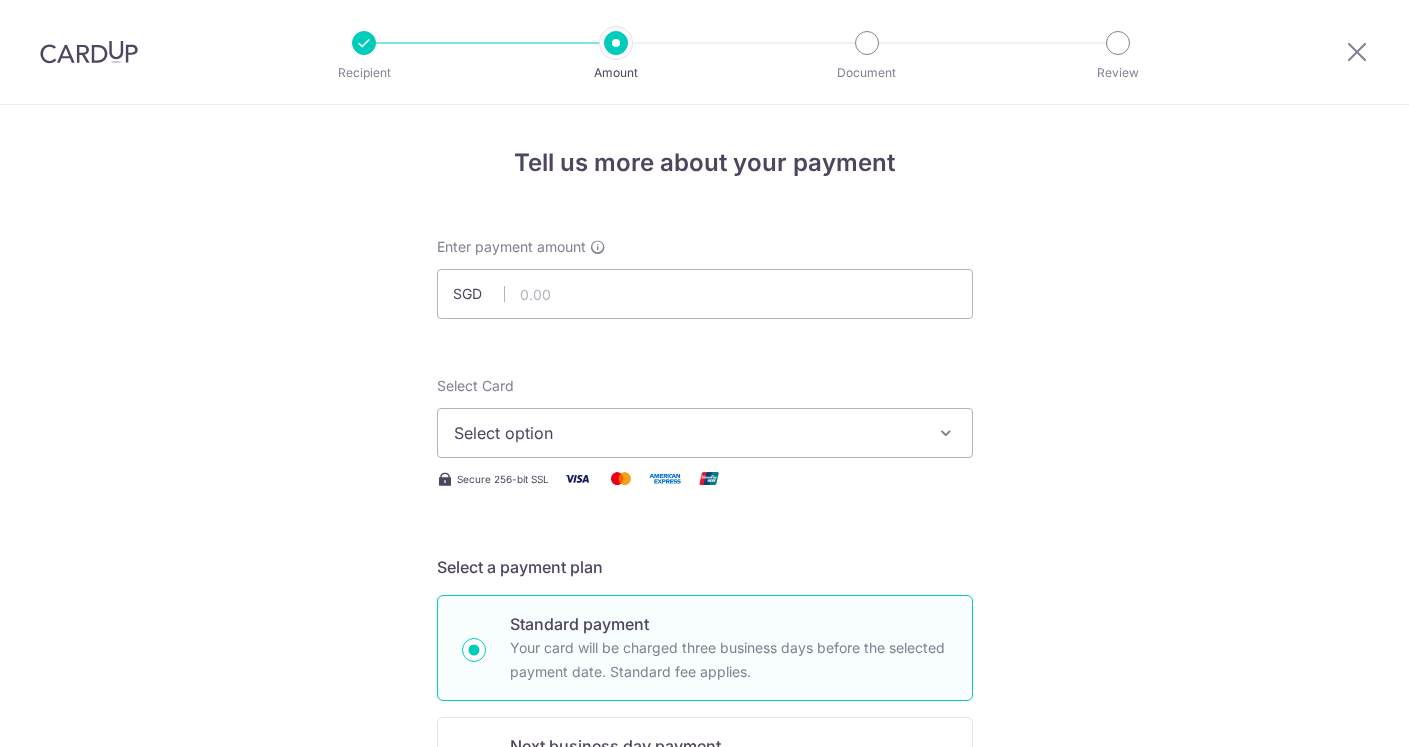 scroll, scrollTop: 0, scrollLeft: 0, axis: both 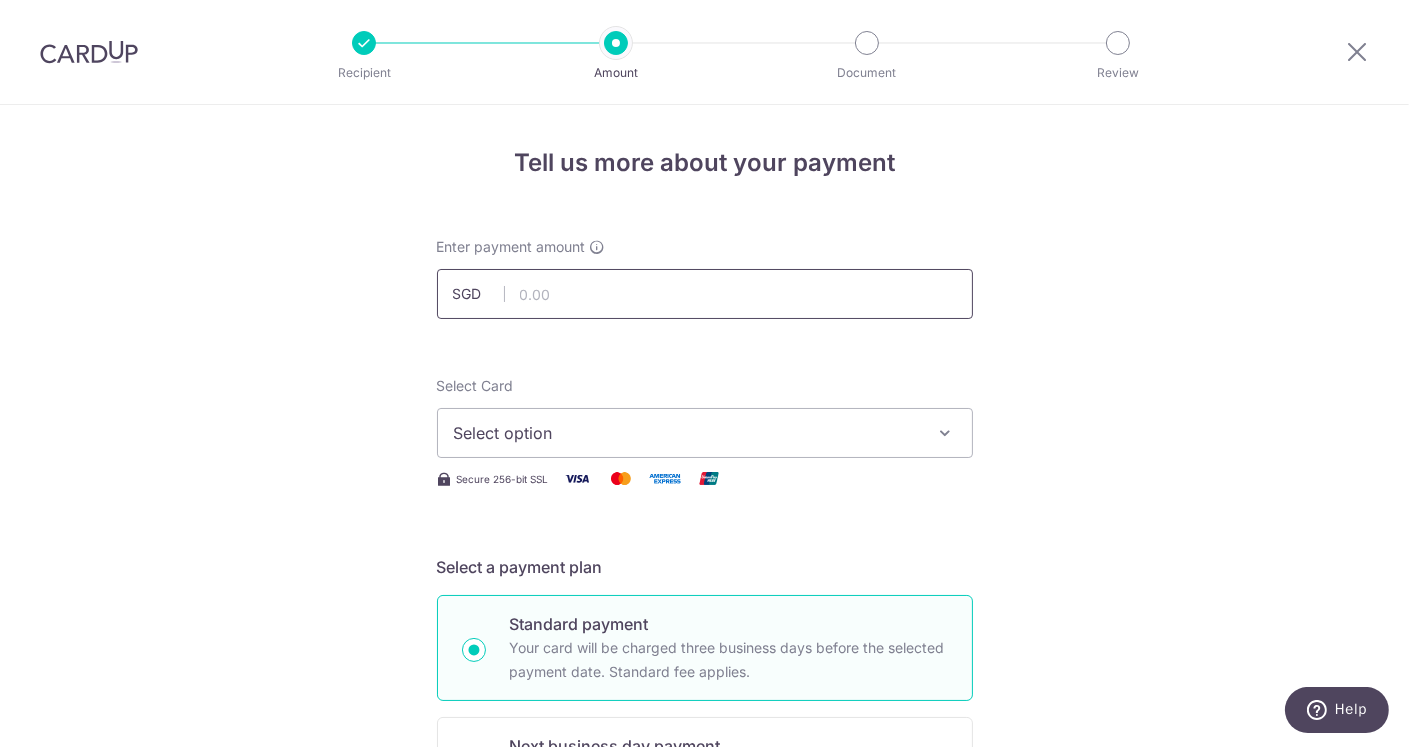 click at bounding box center (705, 294) 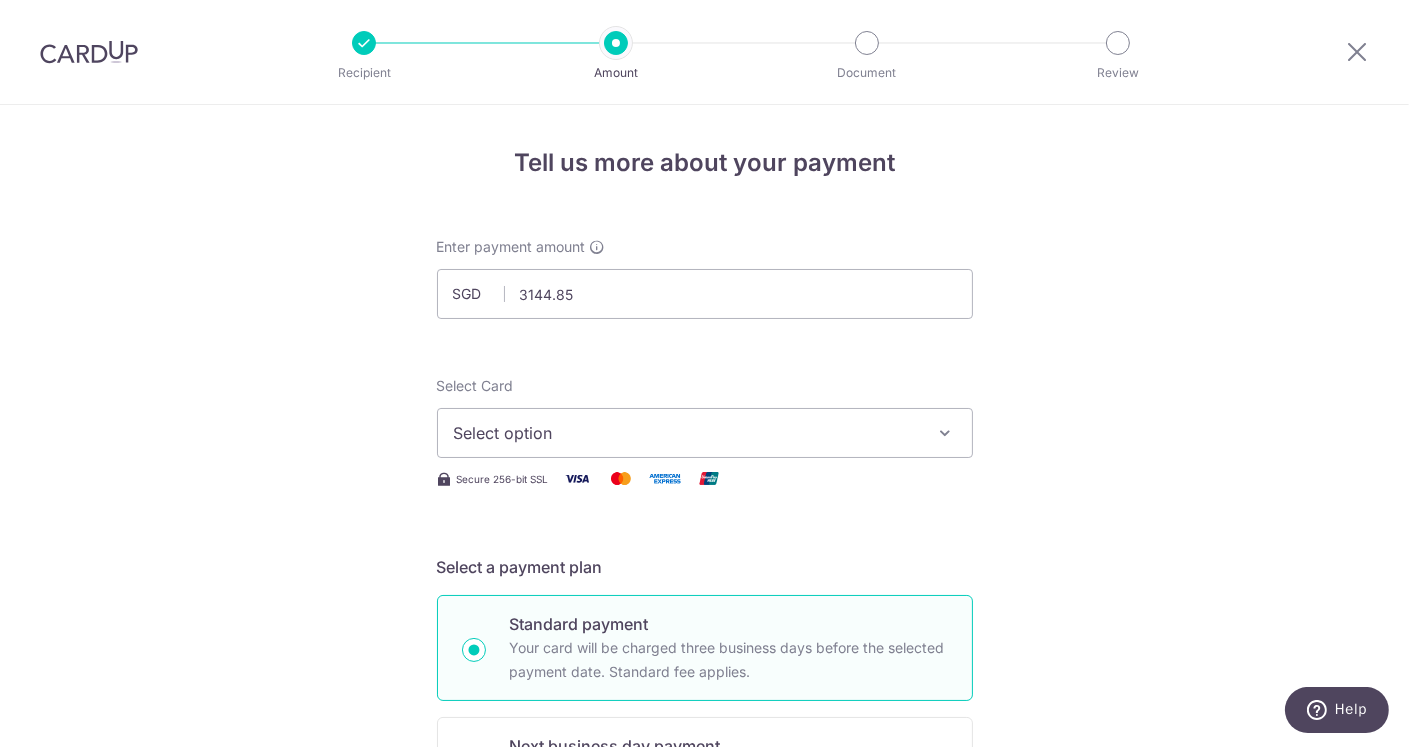 type on "3,144.85" 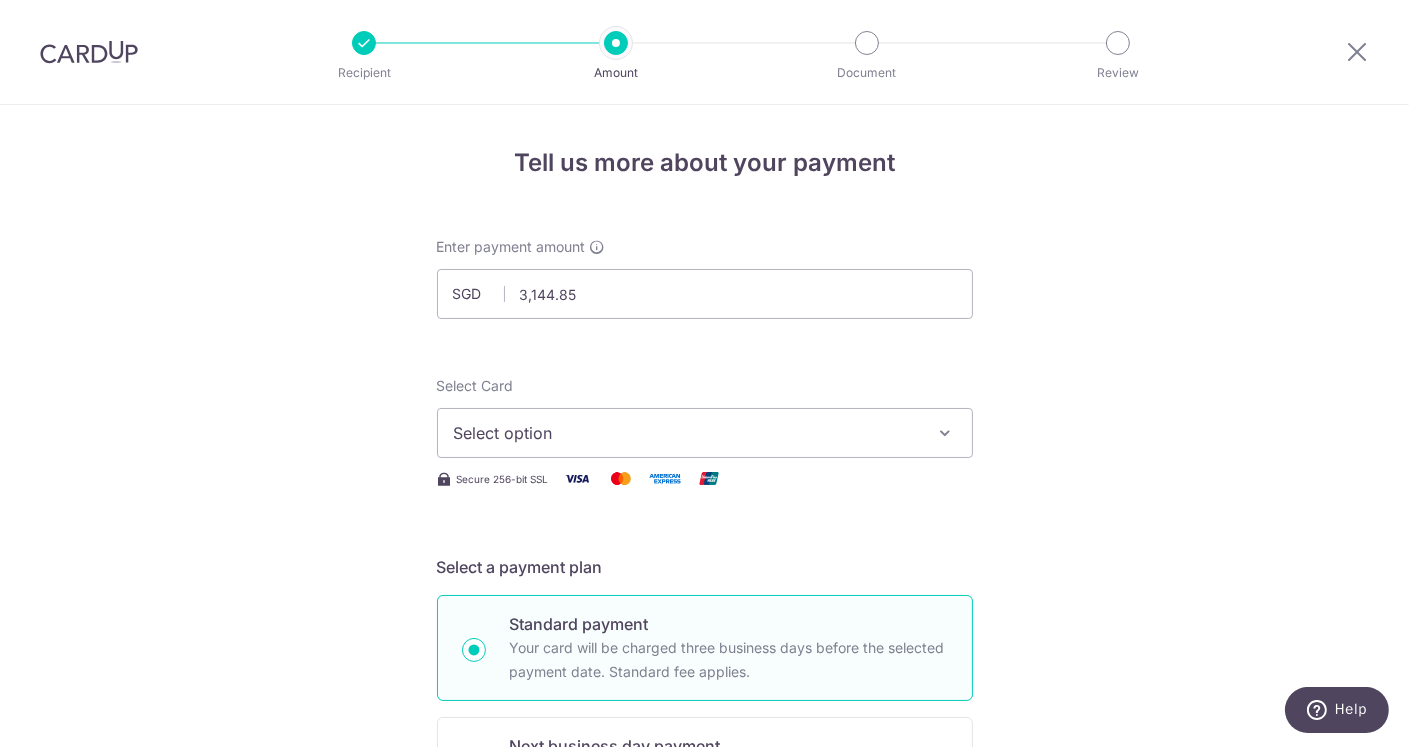 click on "Enter payment amount
SGD
3,144.85
3144.85
Select Card
Select option
Add credit card
Your Cards
**** 9384
Secure 256-bit SSL
Text
New card details
Card
Secure 256-bit SSL" at bounding box center (705, 1028) 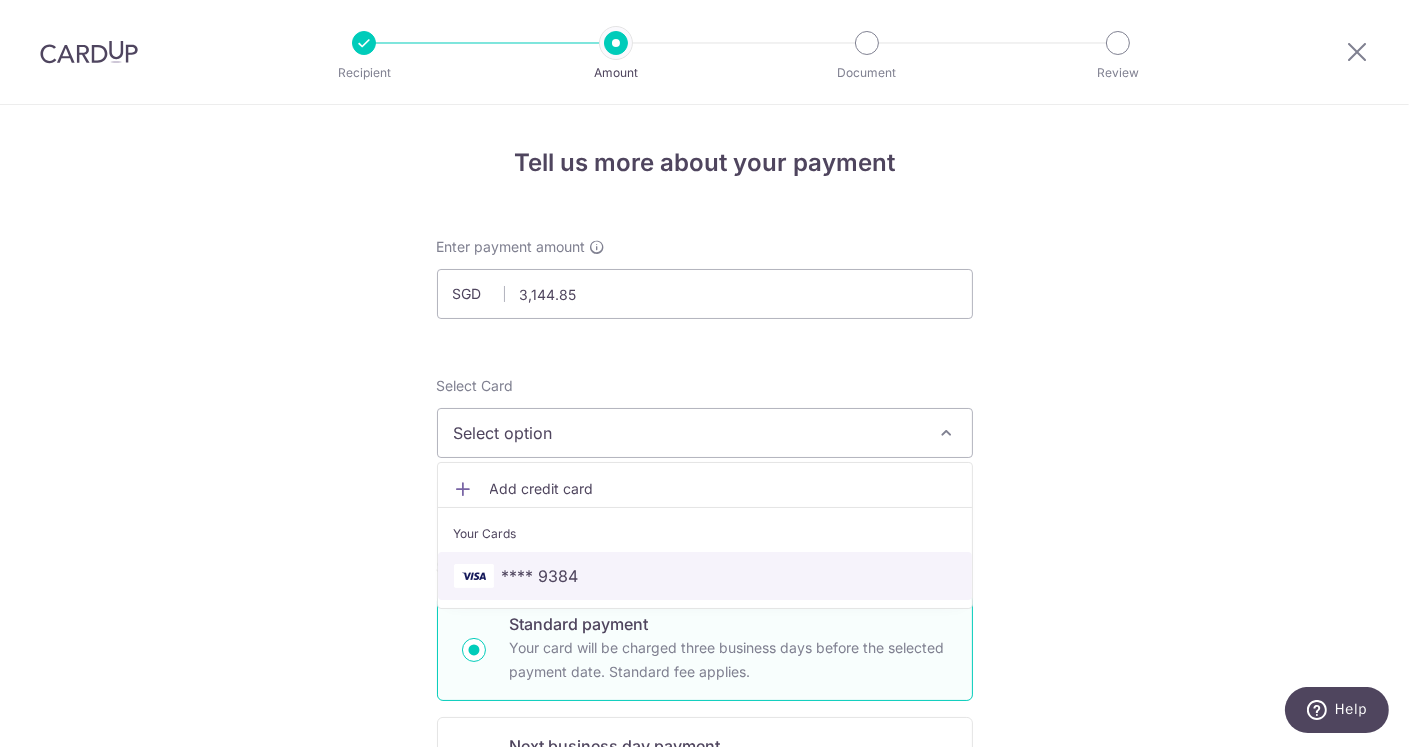 click on "**** 9384" at bounding box center [705, 576] 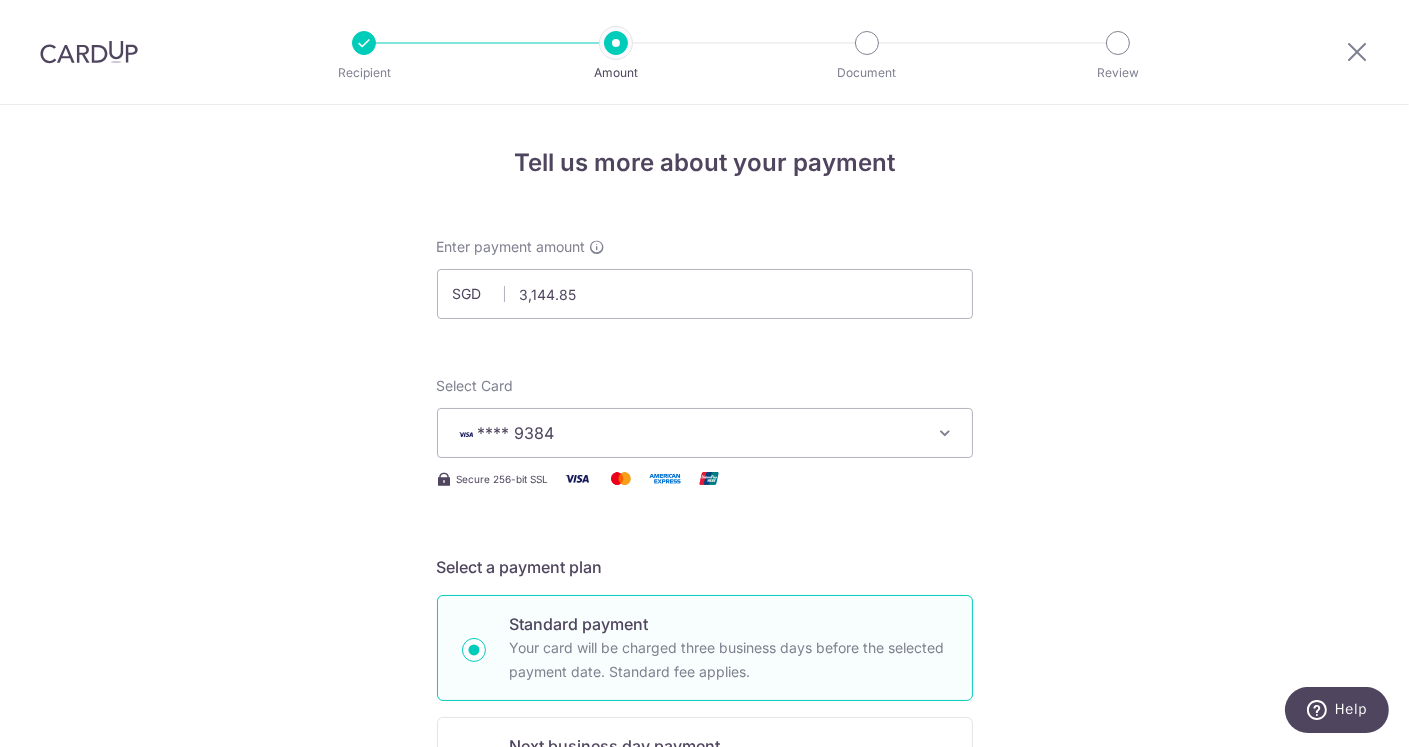 click on "Enter payment amount
SGD
3,144.85
3144.85
Select Card
**** 9384
Add credit card
Your Cards
**** 9384
Secure 256-bit SSL
Text
New card details
Card
Secure 256-bit SSL" at bounding box center [705, 1028] 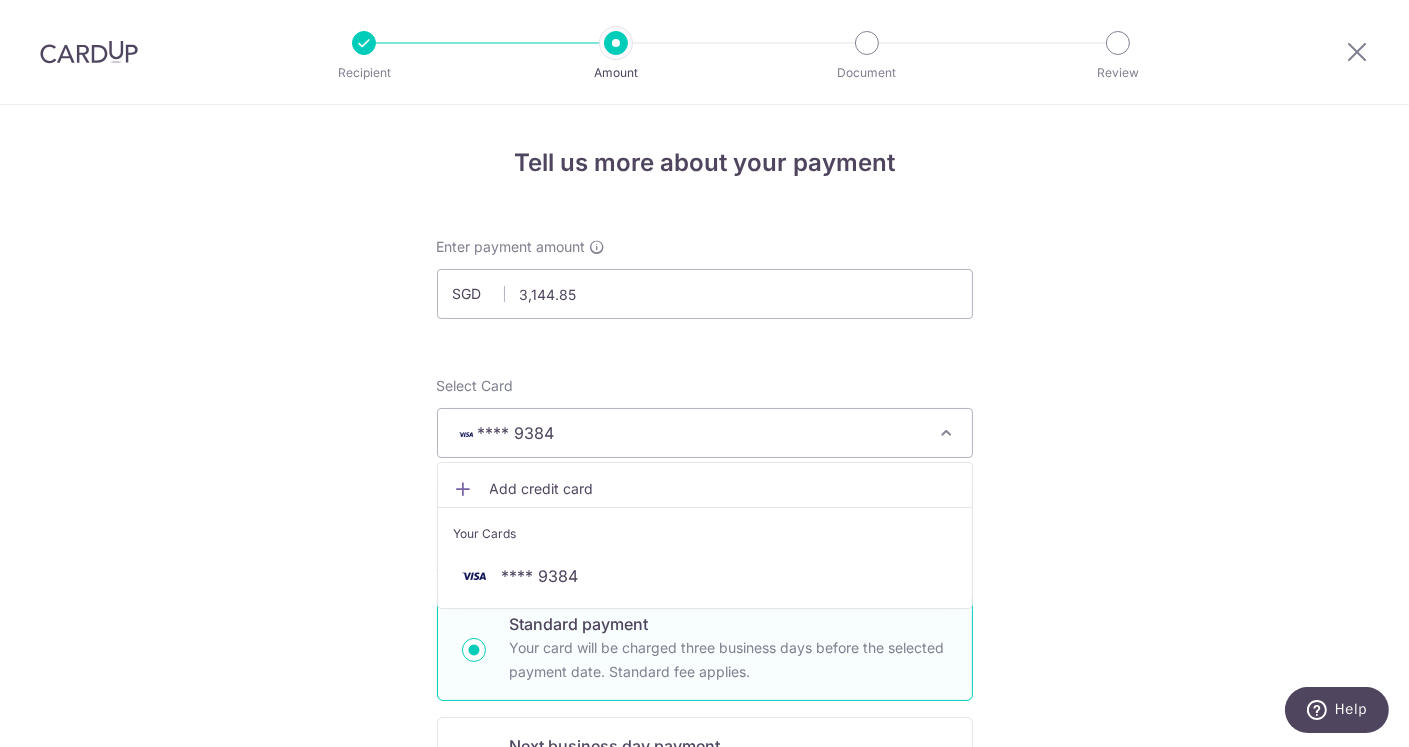 click on "Add credit card" at bounding box center [723, 489] 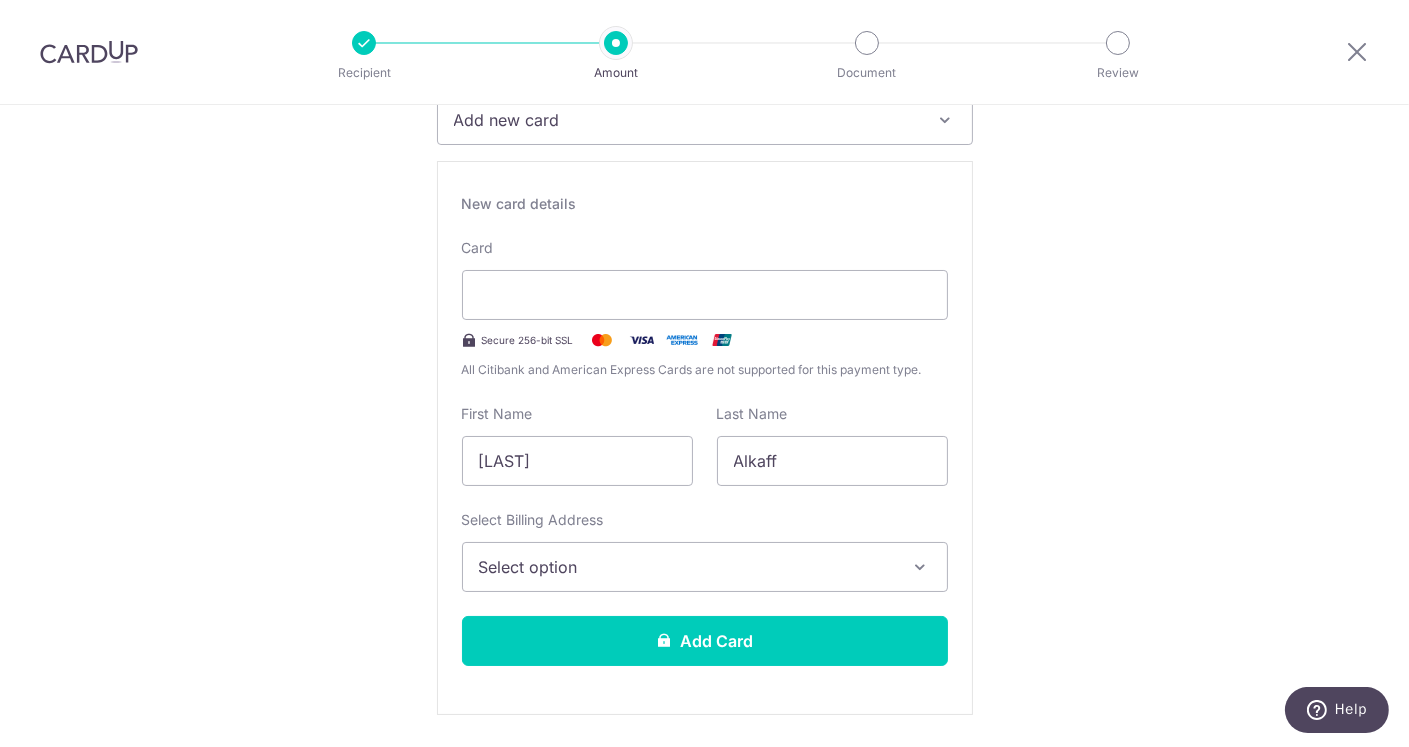 scroll, scrollTop: 400, scrollLeft: 0, axis: vertical 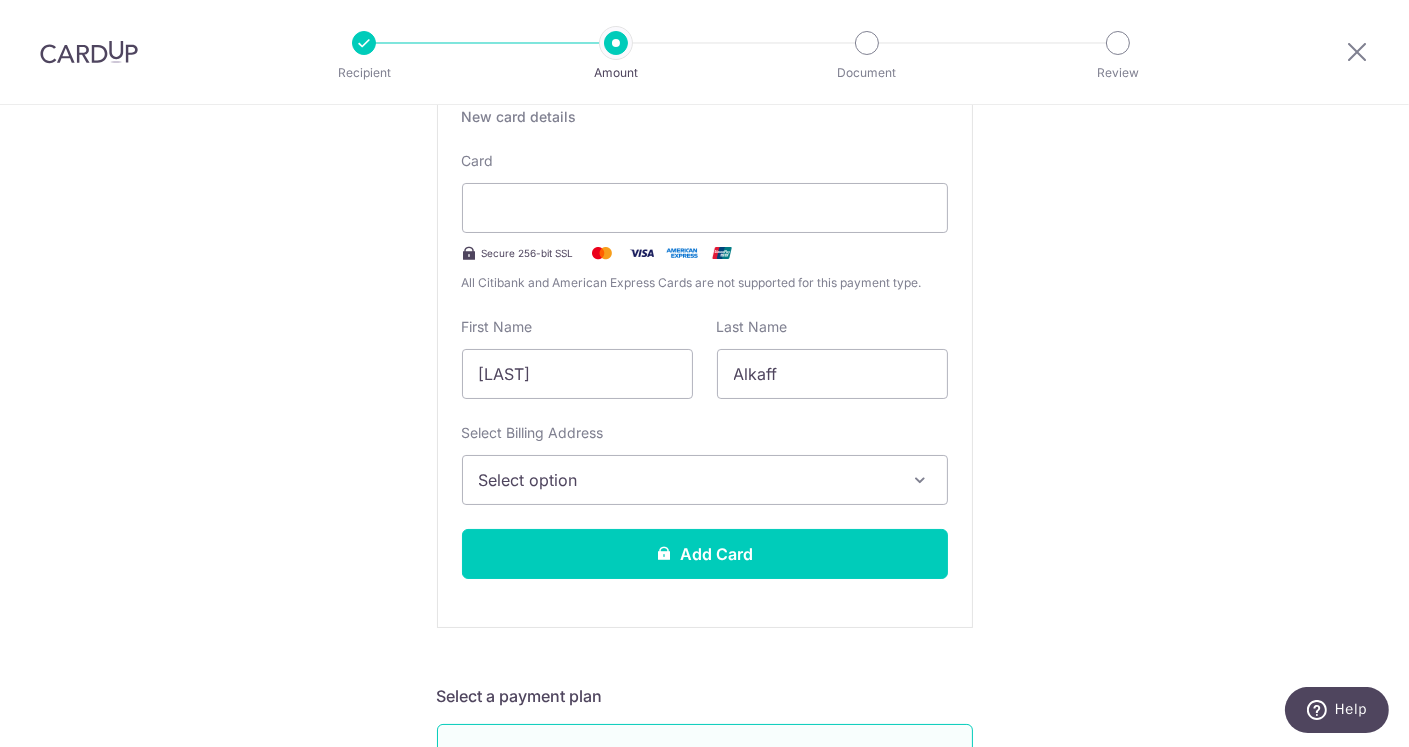 click on "Select option" at bounding box center [687, 480] 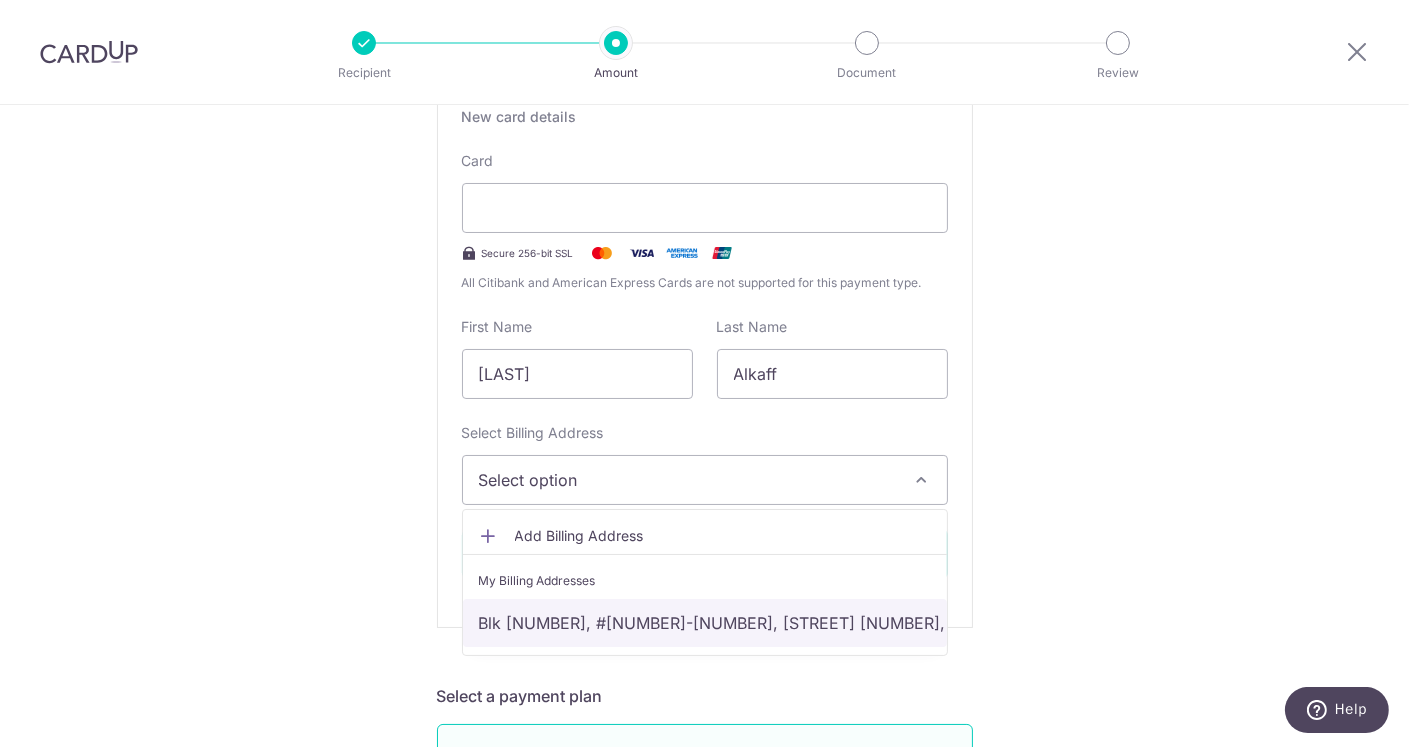 click on "Blk 157, #07-573, Bedok South Avenue 3, Singapore, Singapore, Singapore-460157" at bounding box center [705, 623] 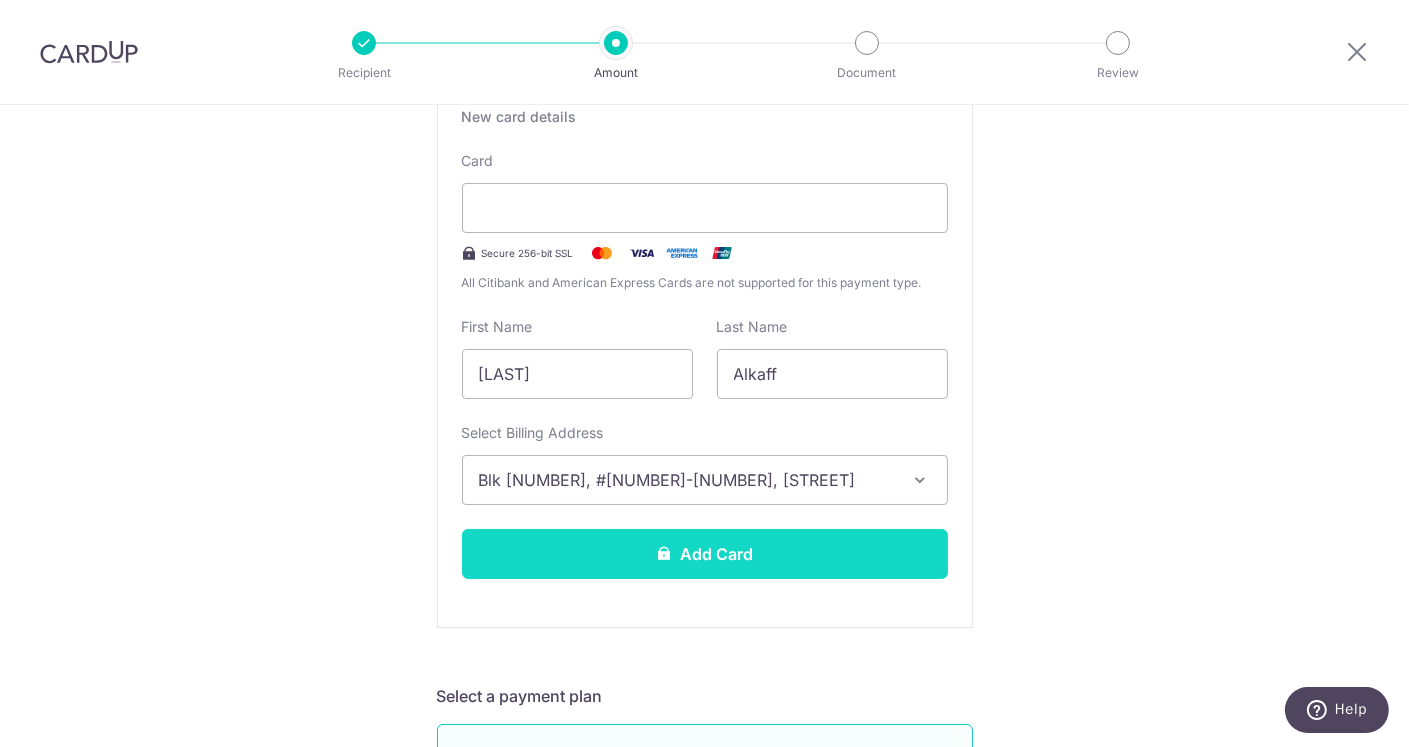 click on "Add Card" at bounding box center [705, 554] 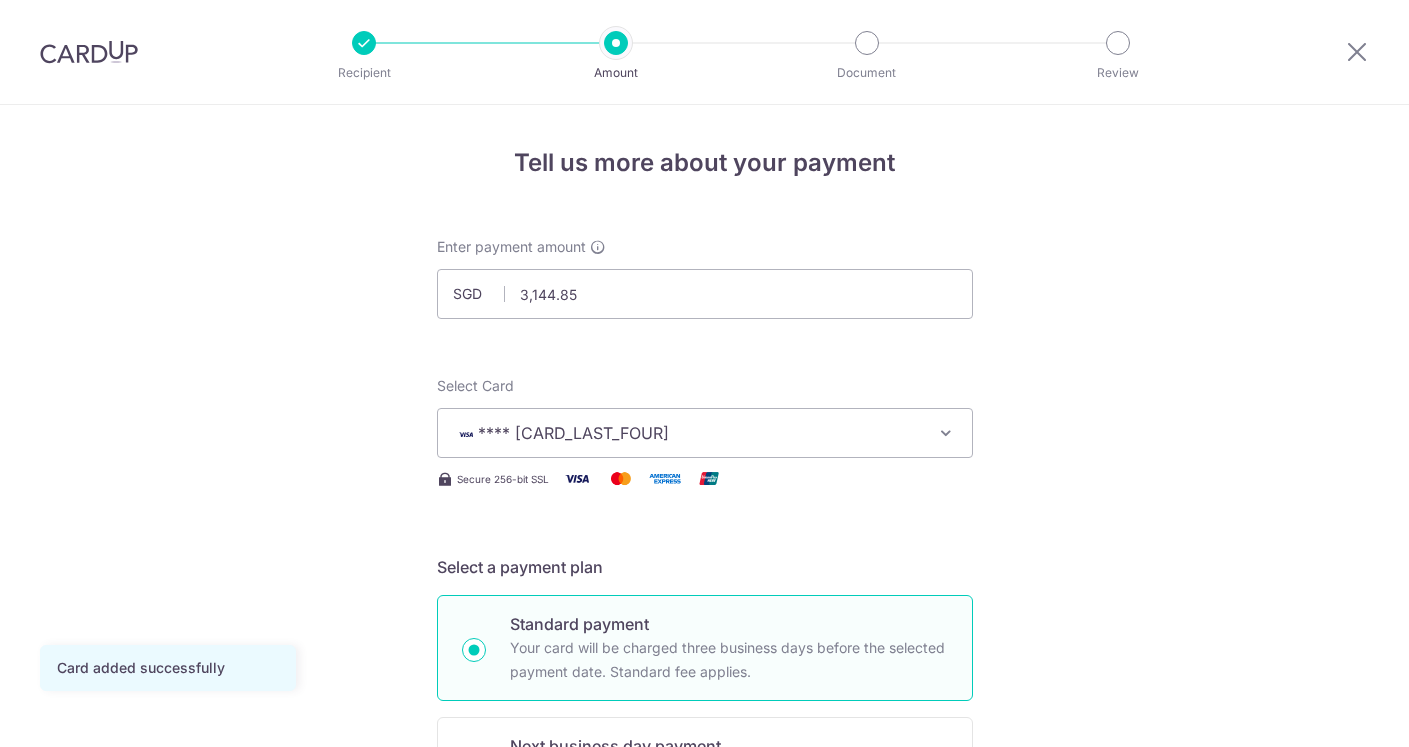 scroll, scrollTop: 0, scrollLeft: 0, axis: both 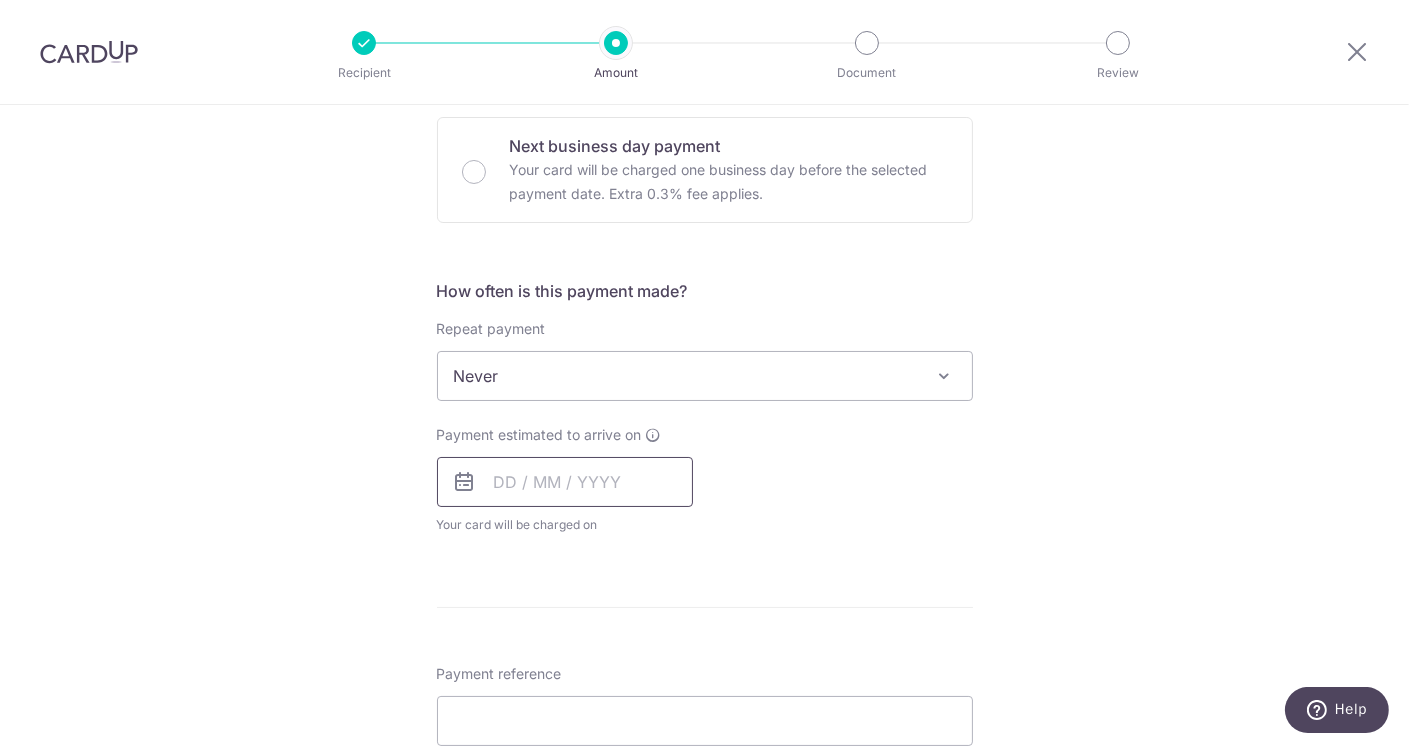 click at bounding box center [565, 482] 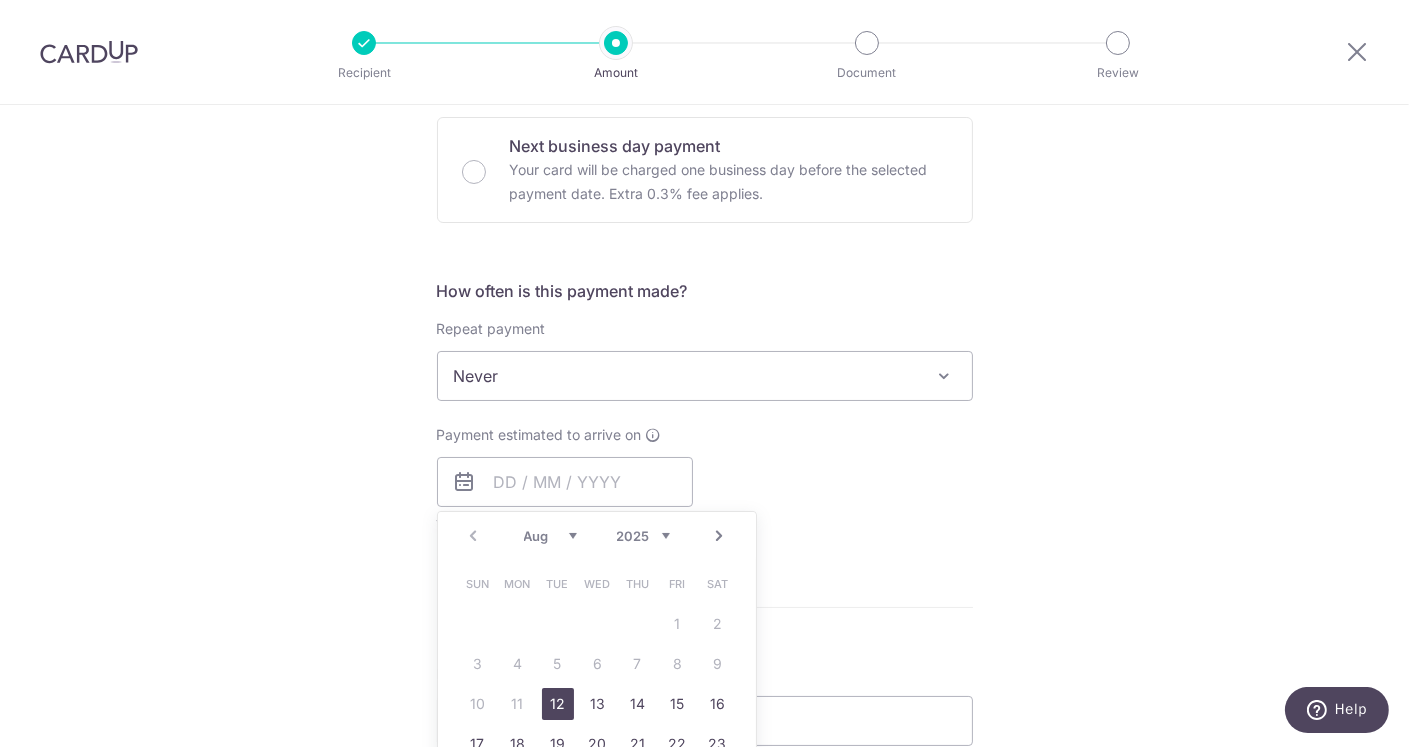click on "12" at bounding box center [558, 704] 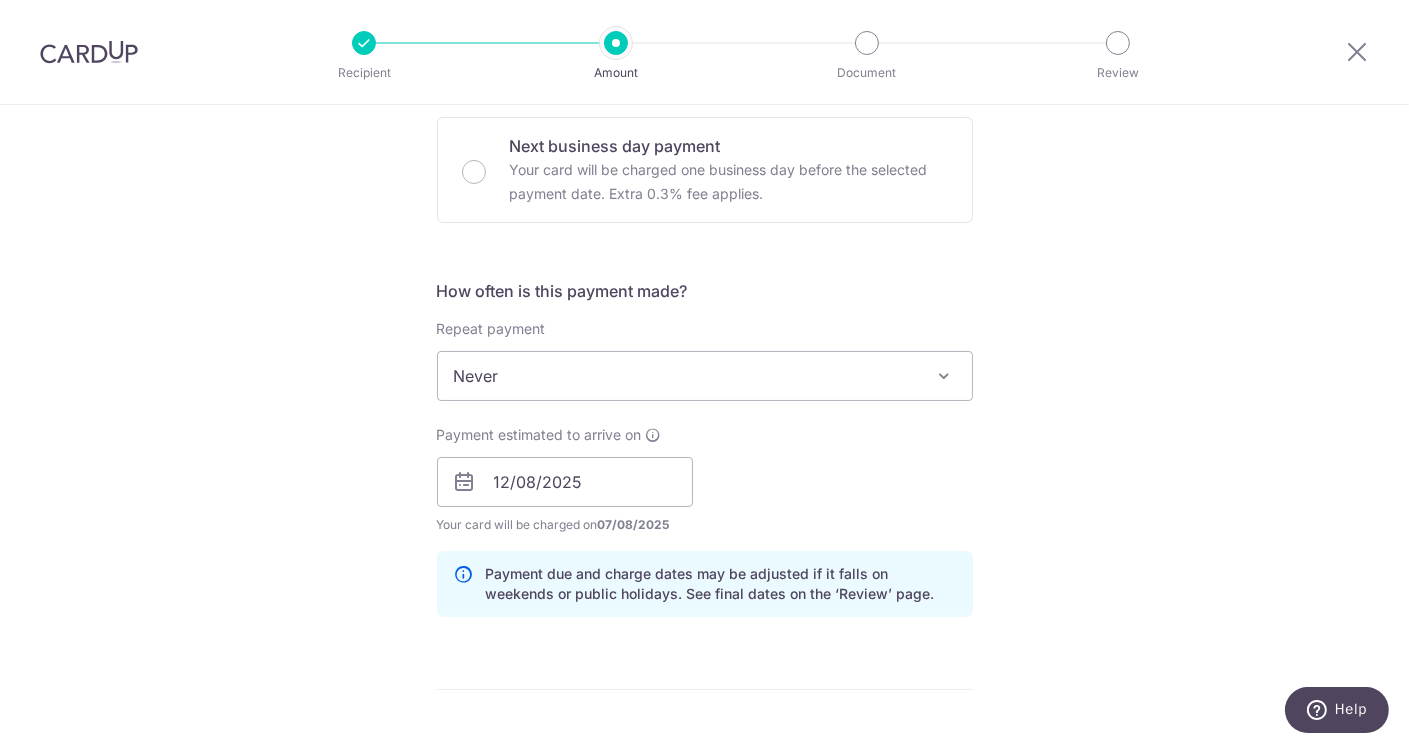 click on "Payment estimated to arrive on
12/08/2025
Prev Next Jan Feb Mar Apr May Jun Jul Aug Sep Oct Nov Dec 2024 2025 2026 2027 2028 2029 2030 2031 2032 2033 2034 2035 Sun Mon Tue Wed Thu Fri Sat     1 2 3 4 5 6 7 8 9 10 11 12 13 14 15 16 17 18 19 20 21 22 23 24 25 26 27 28 29 30 31
Your card will be charged on  07/08/2025  for the first payment
* If your payment is funded by  9:00am SGT on Friday 08/08/2025
08/08/2025
No. of Payments
13/12/2026" at bounding box center (705, 480) 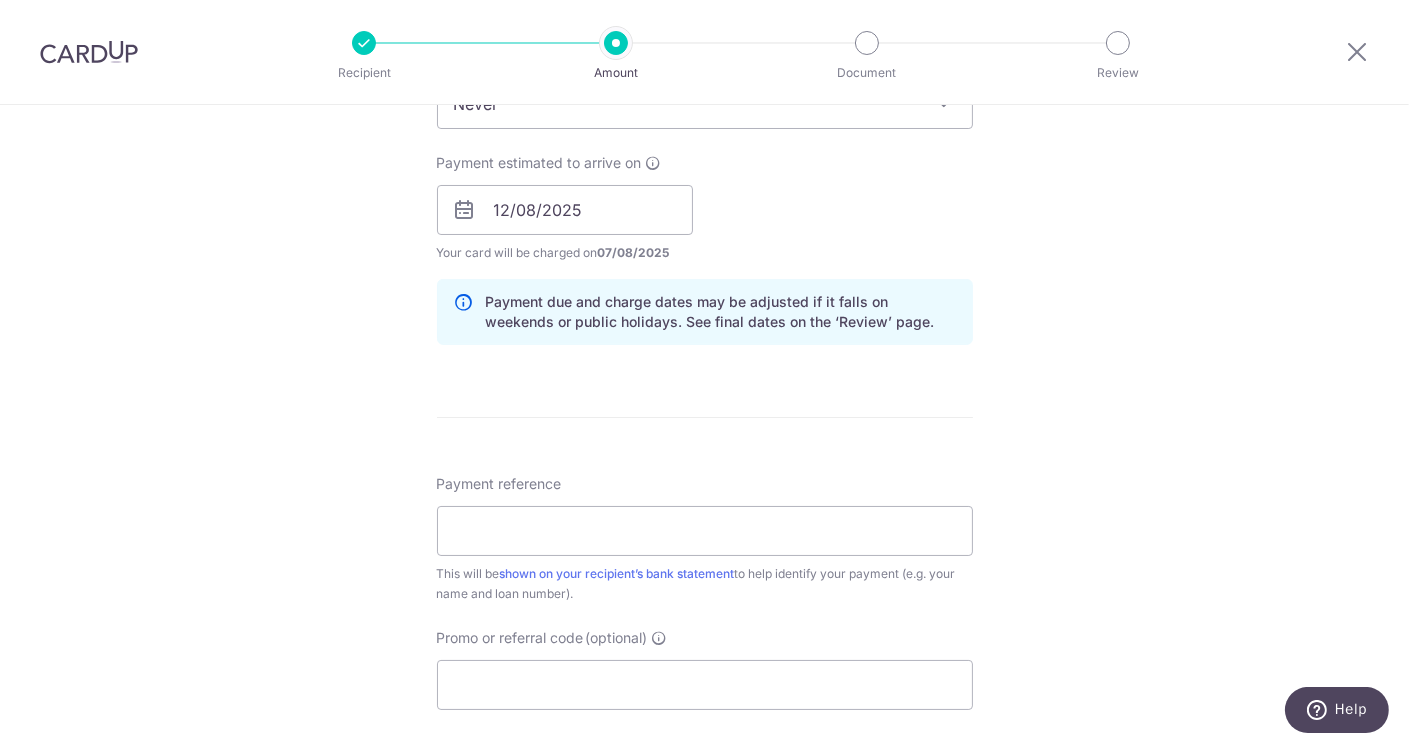 scroll, scrollTop: 900, scrollLeft: 0, axis: vertical 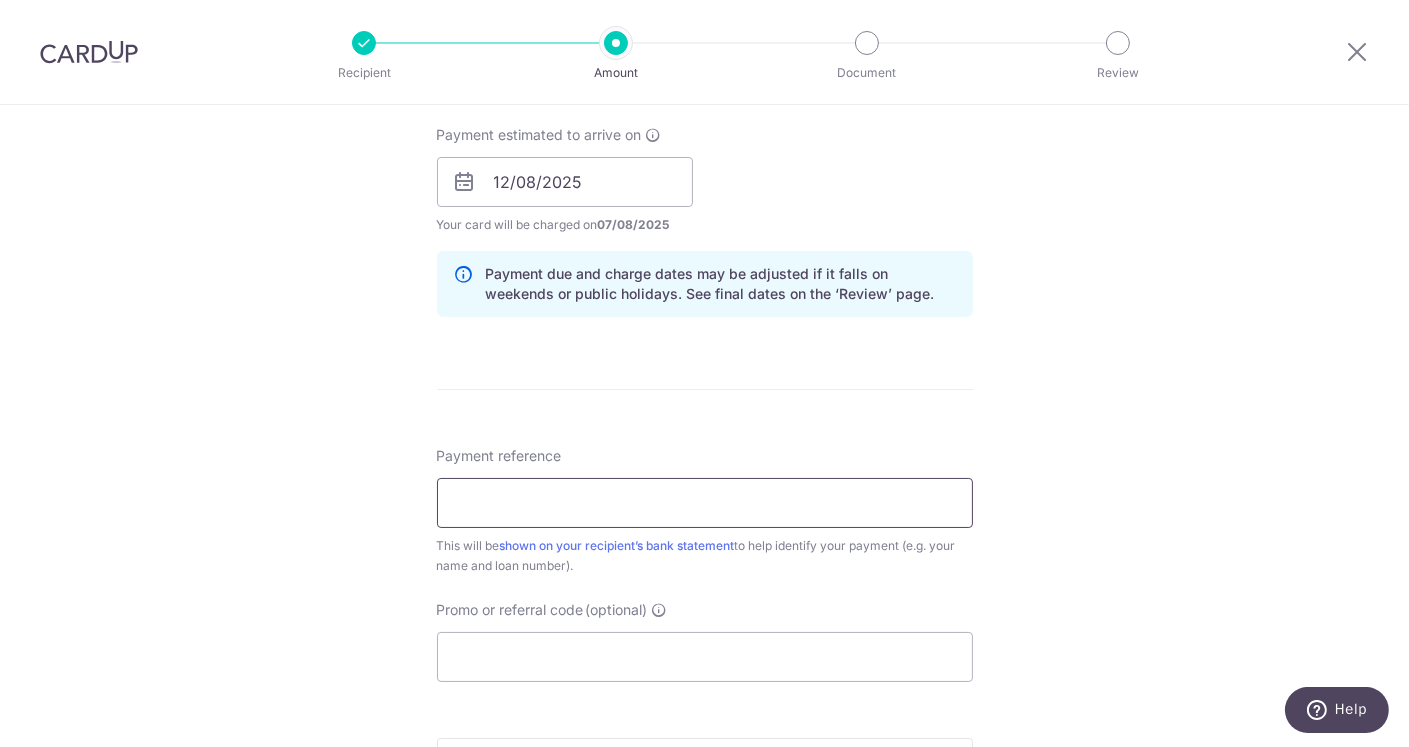 click on "Payment reference" at bounding box center [705, 503] 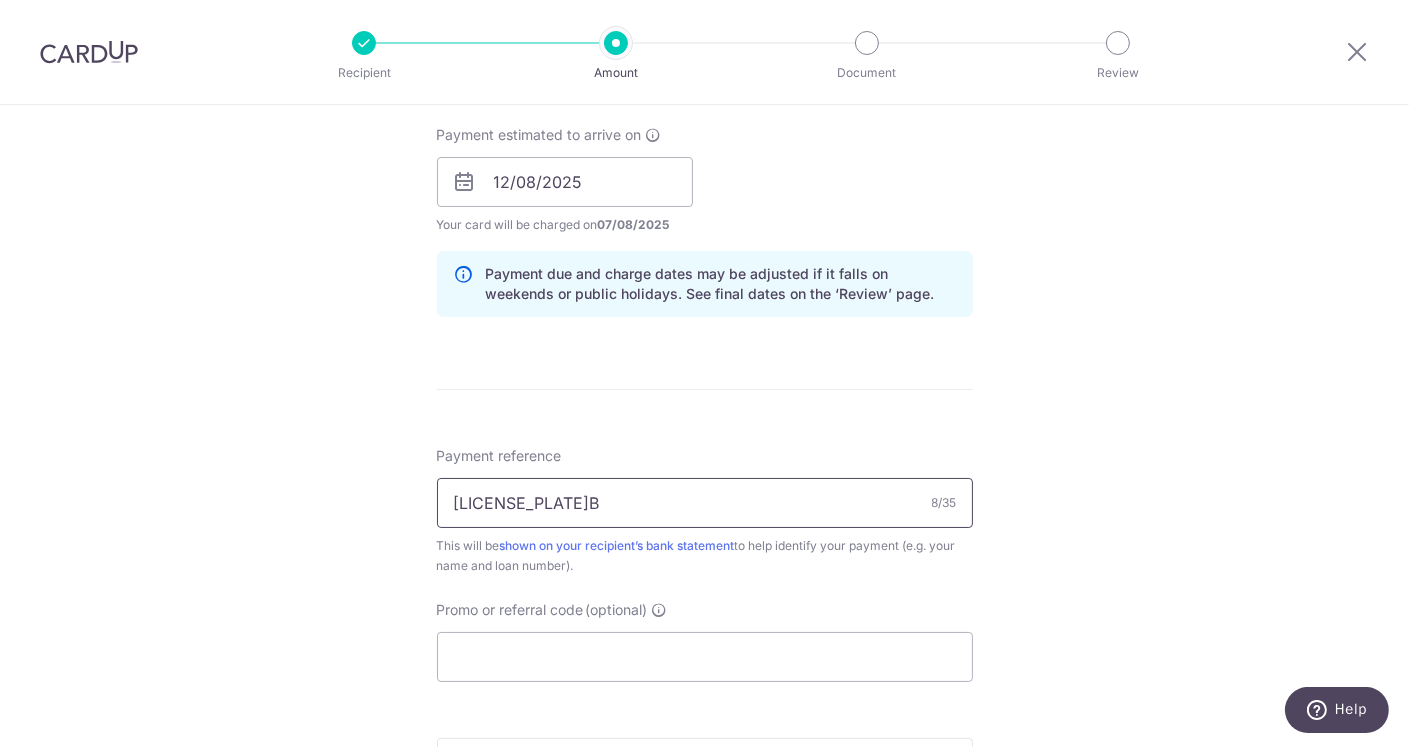 type on "SNA4587B" 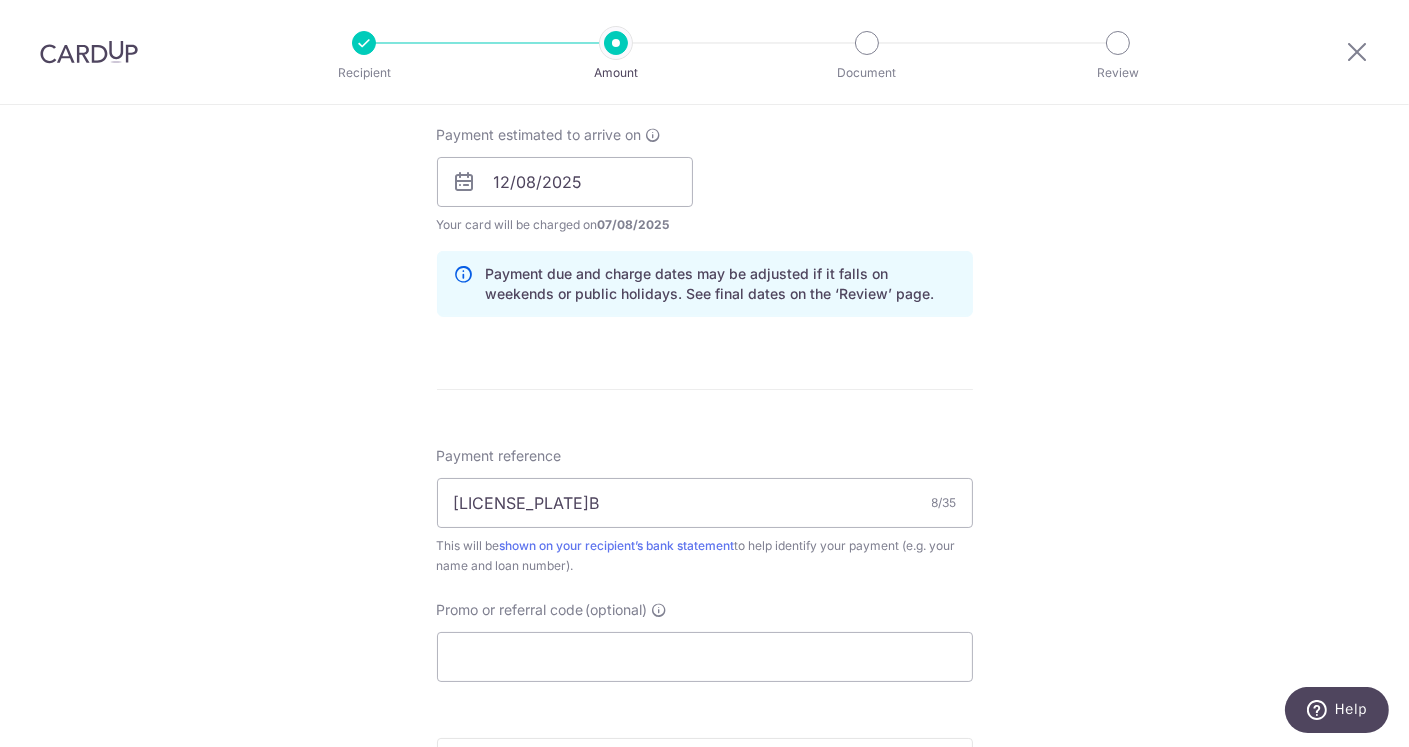 click on "Enter payment amount
SGD
3,144.85
3144.85
Card added successfully
Select Card
**** 4758
Add credit card
Your Cards
**** 9384
**** 4758
Secure 256-bit SSL
Text
New card details
Card
Secure 256-bit SSL" at bounding box center (705, 169) 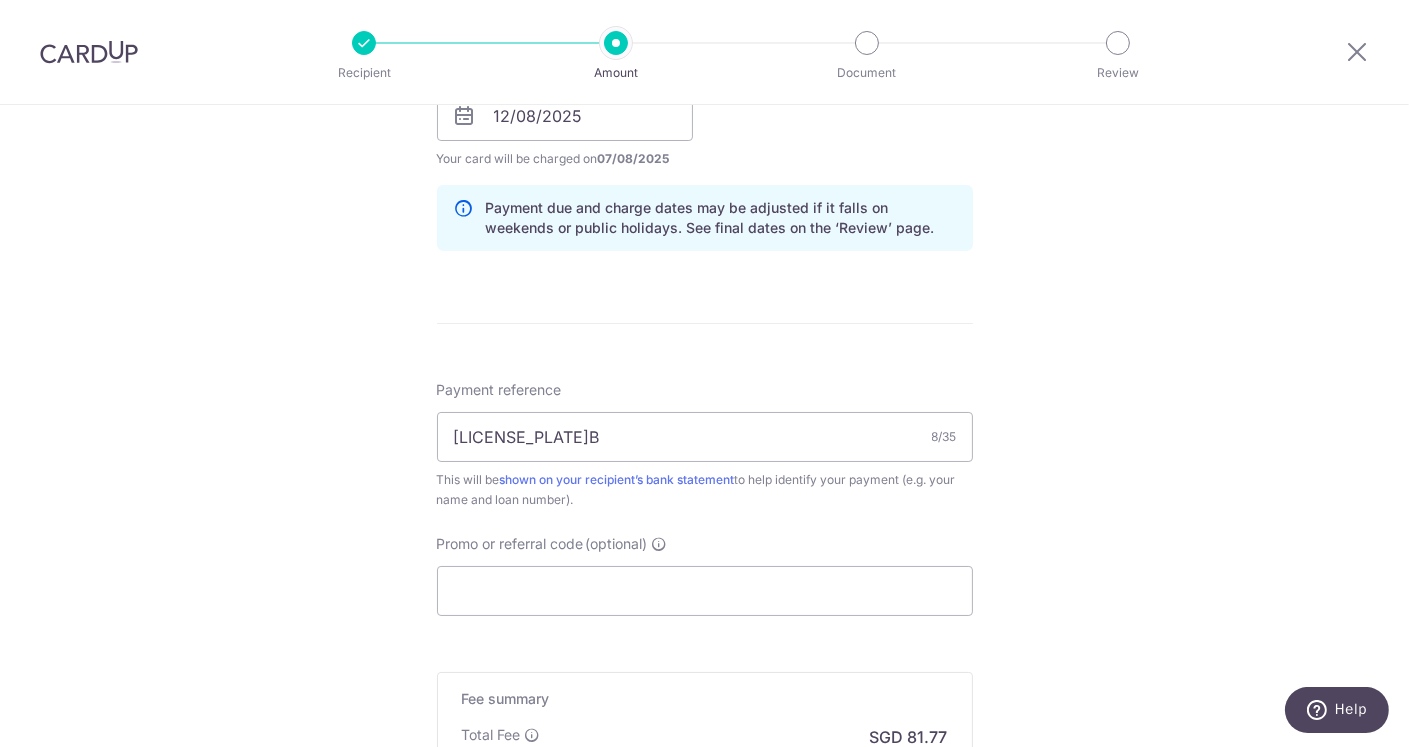 scroll, scrollTop: 1242, scrollLeft: 0, axis: vertical 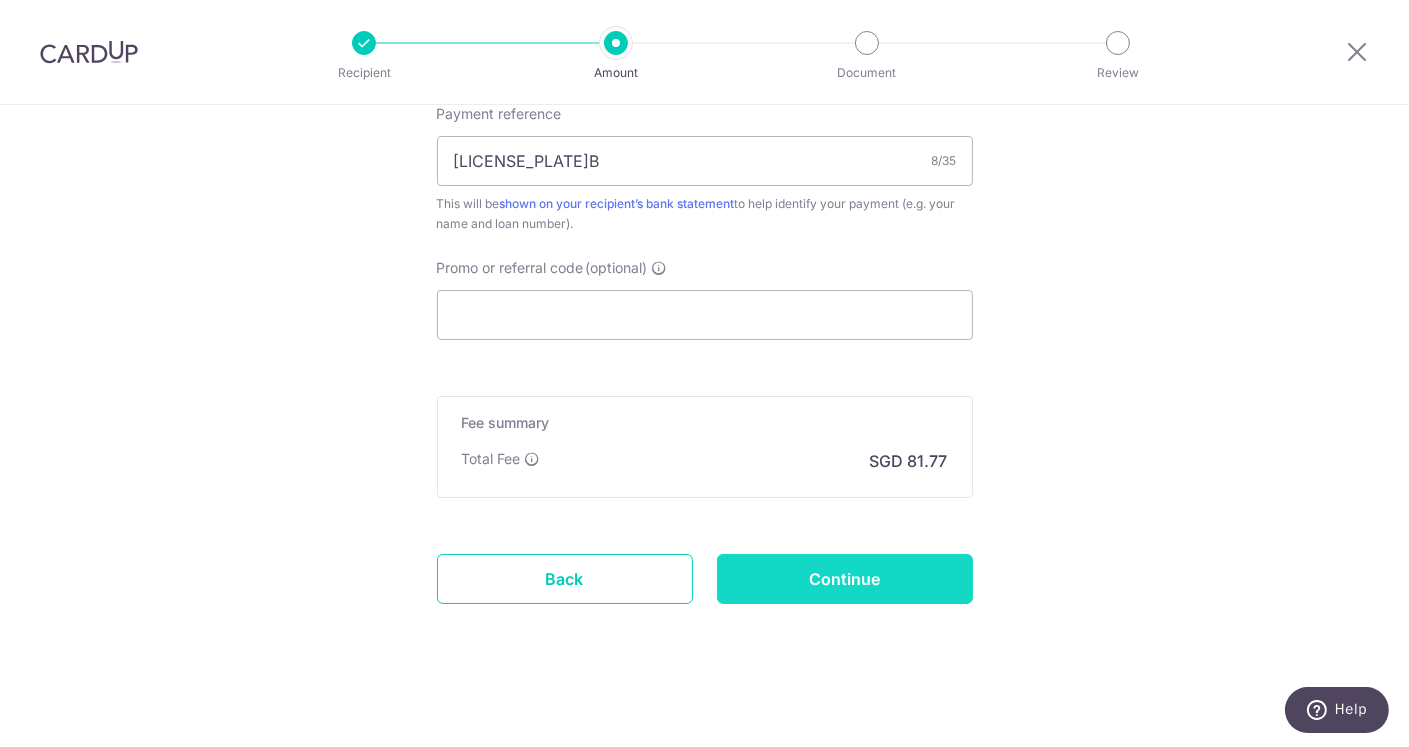 click on "Continue" at bounding box center (845, 579) 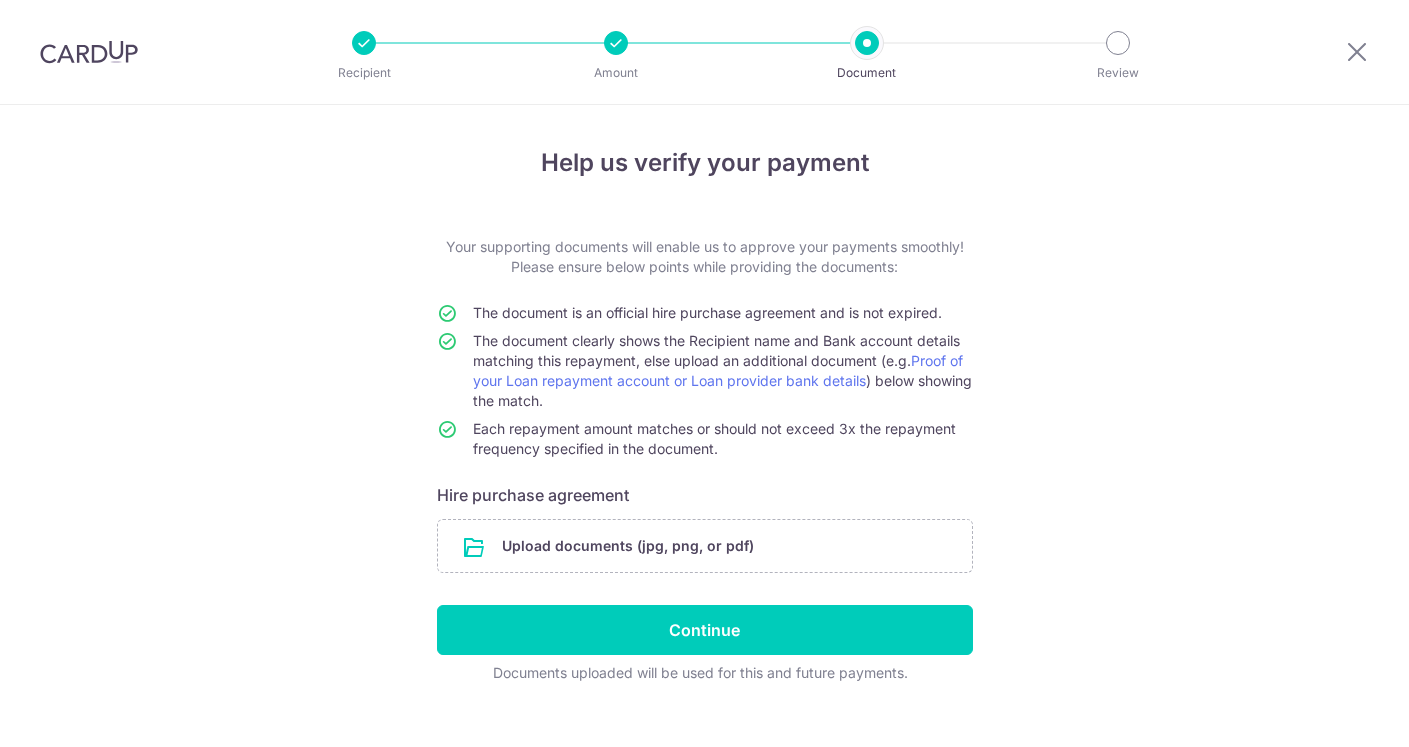 scroll, scrollTop: 0, scrollLeft: 0, axis: both 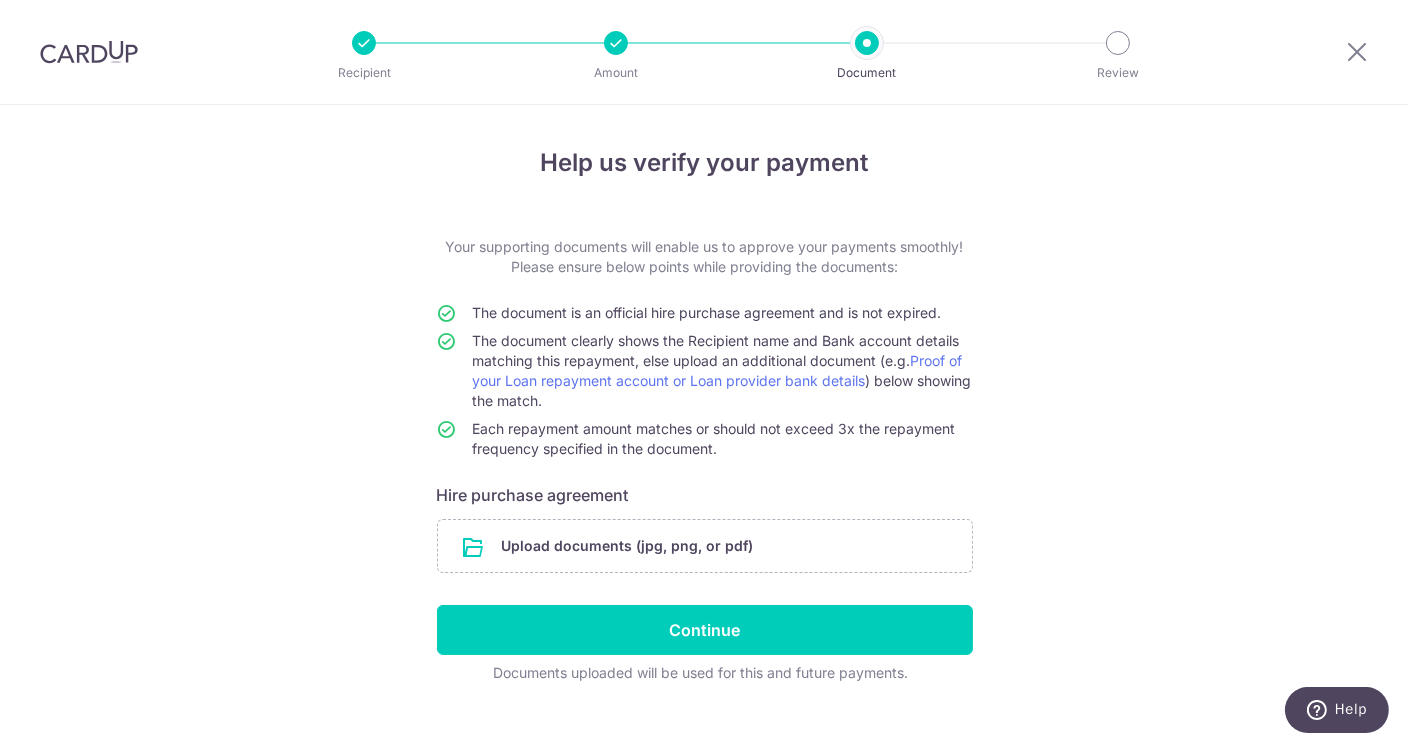 click at bounding box center (616, 43) 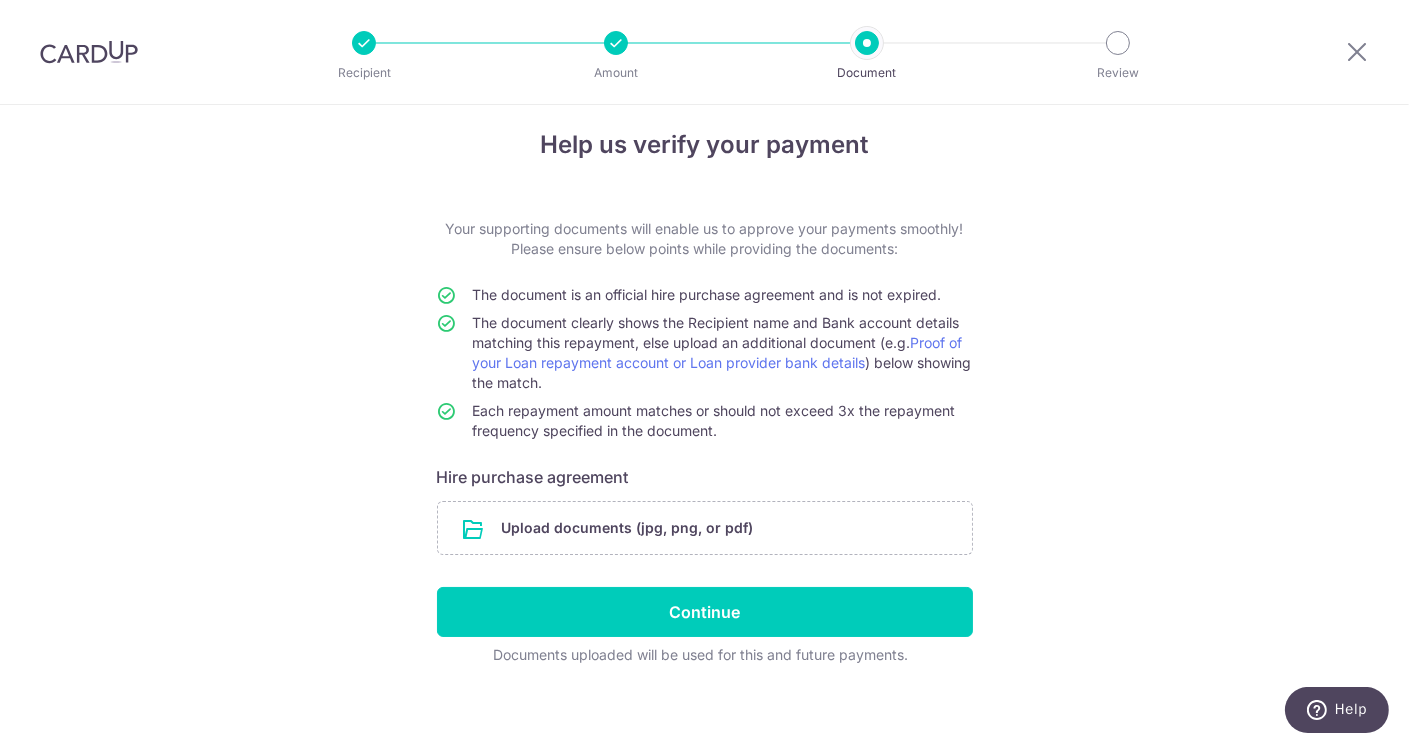 scroll, scrollTop: 28, scrollLeft: 0, axis: vertical 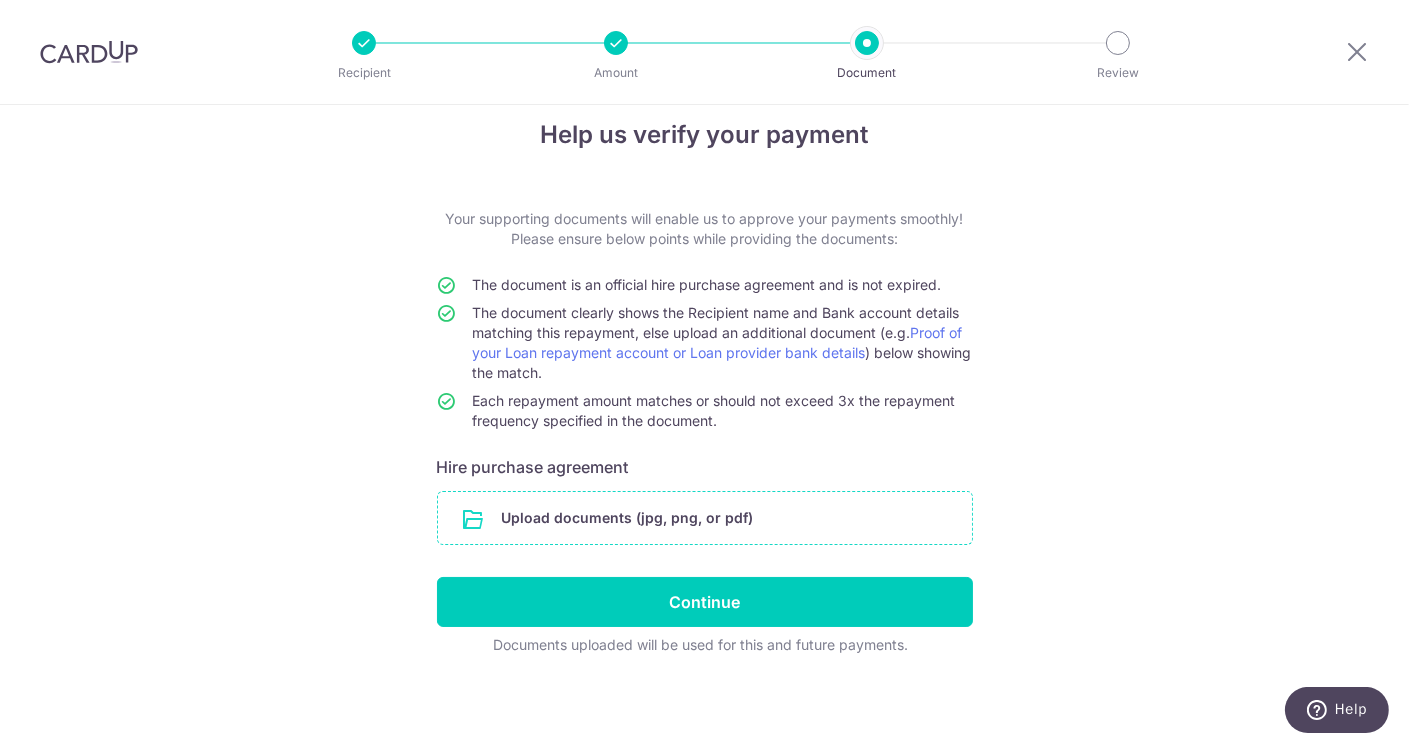 click at bounding box center [705, 518] 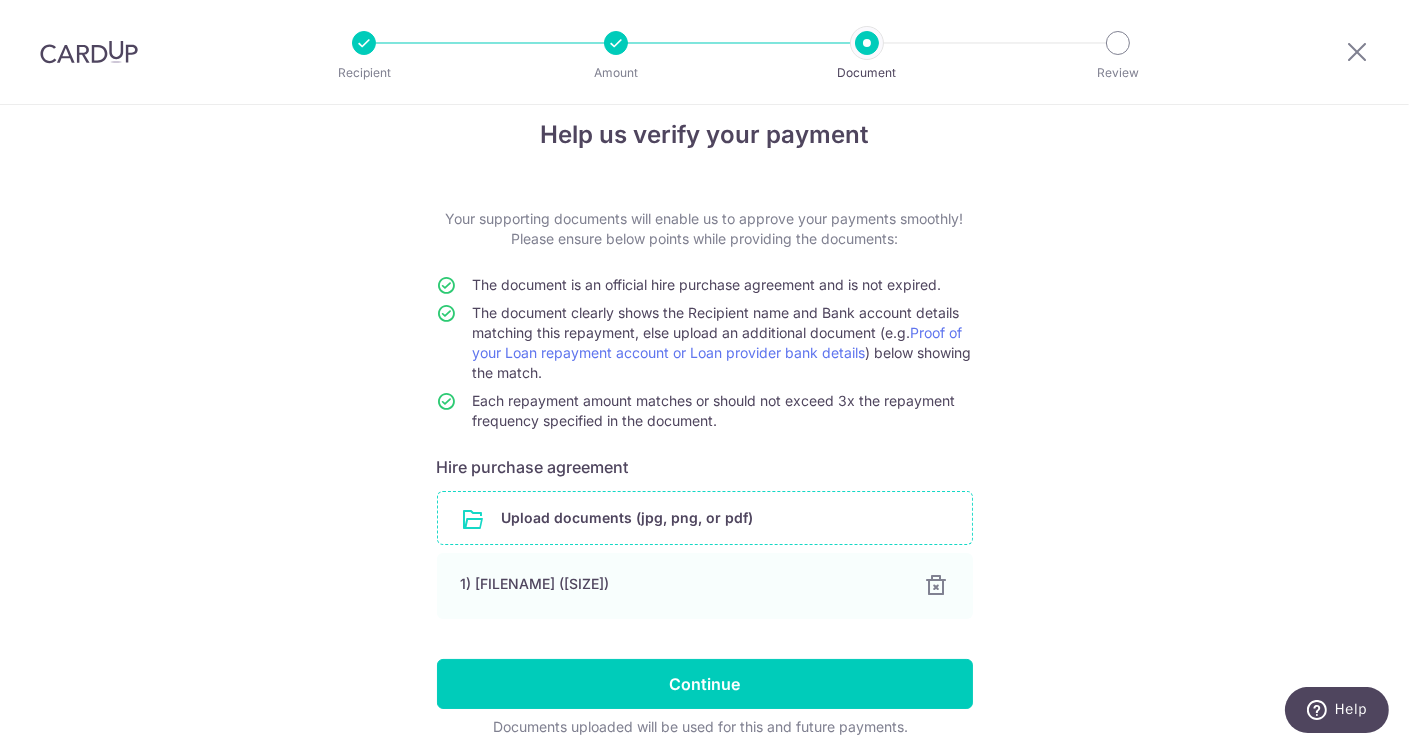 scroll, scrollTop: 120, scrollLeft: 0, axis: vertical 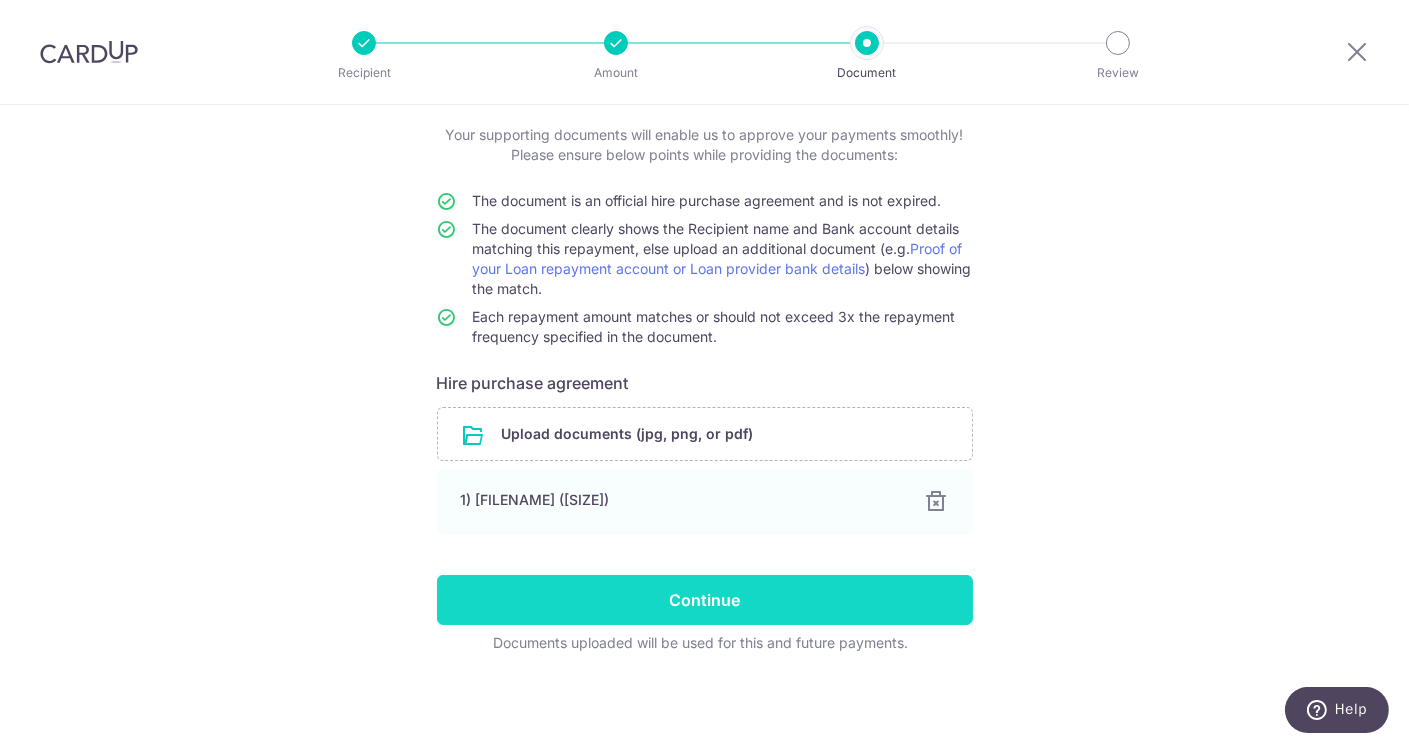 click on "Continue" at bounding box center [705, 600] 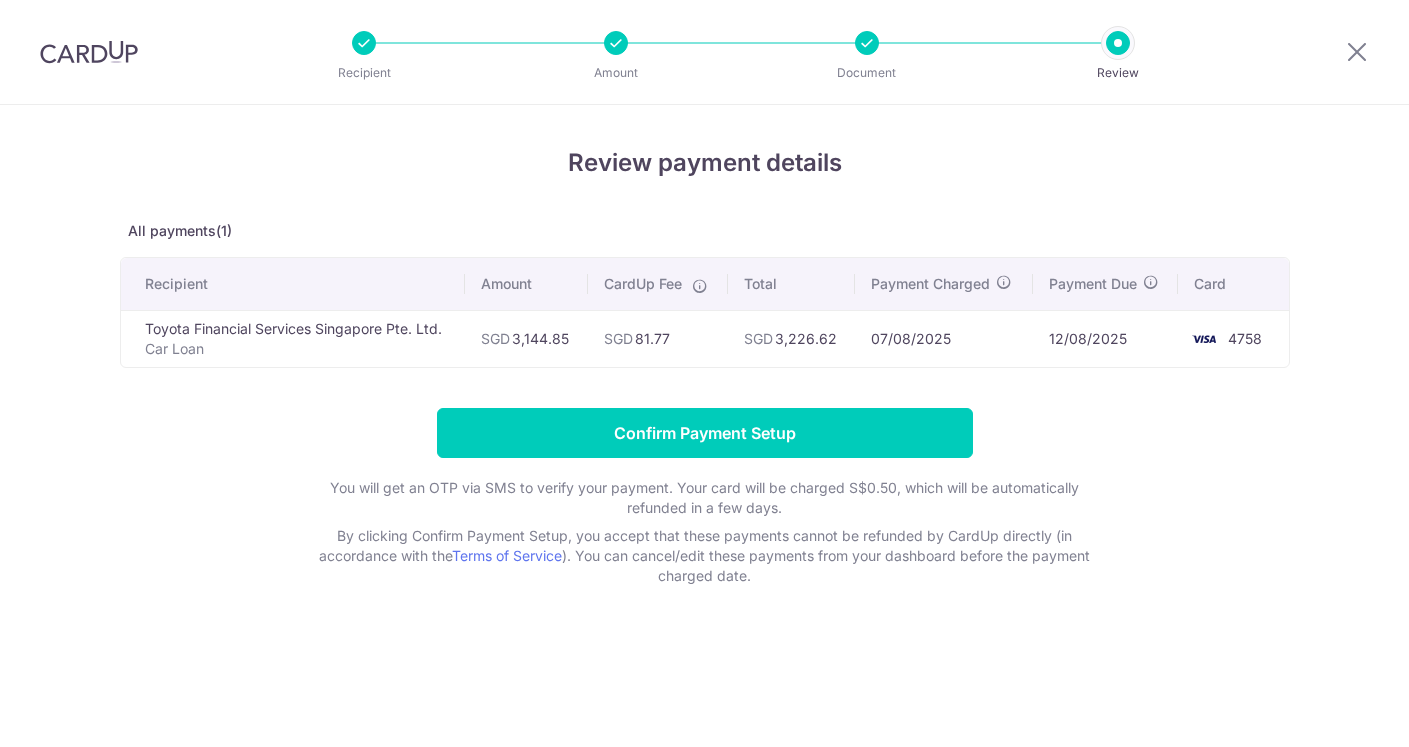 scroll, scrollTop: 0, scrollLeft: 0, axis: both 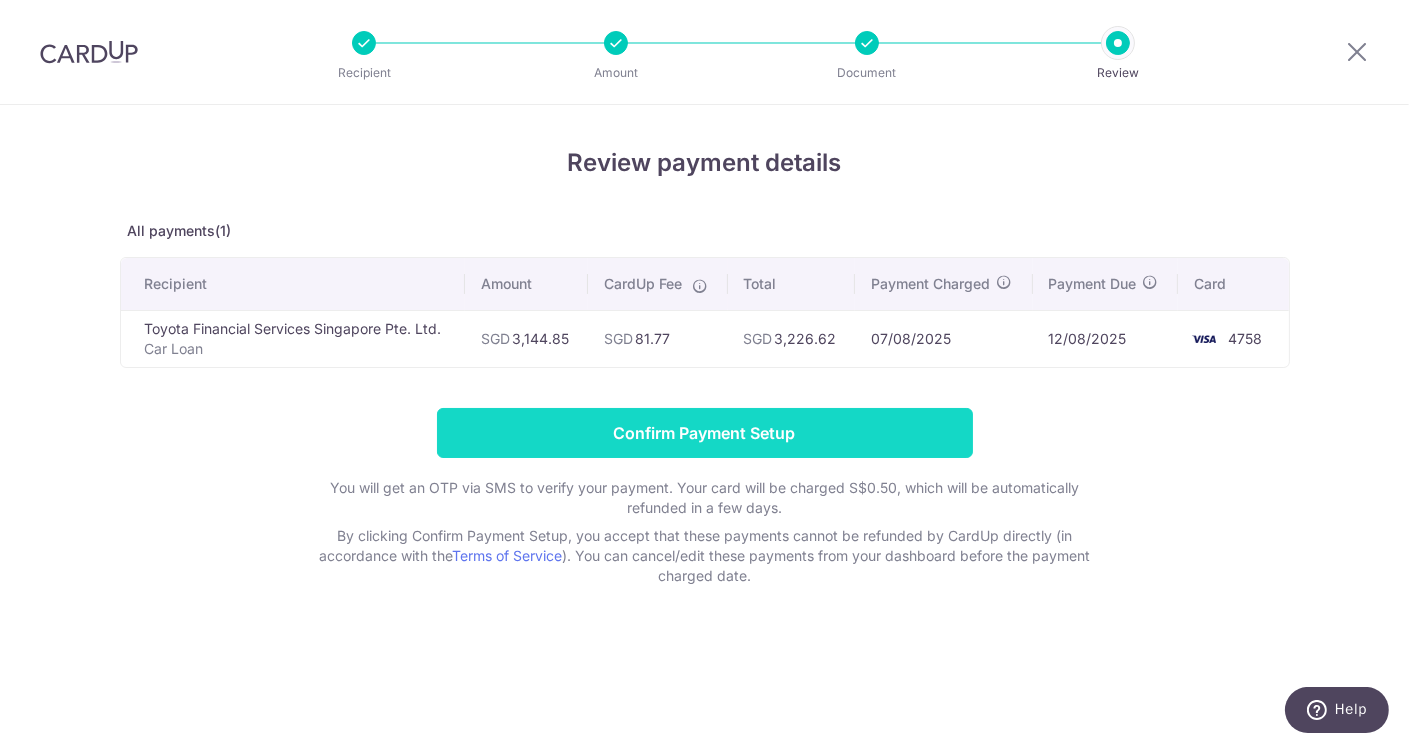 click on "Confirm Payment Setup" at bounding box center (705, 433) 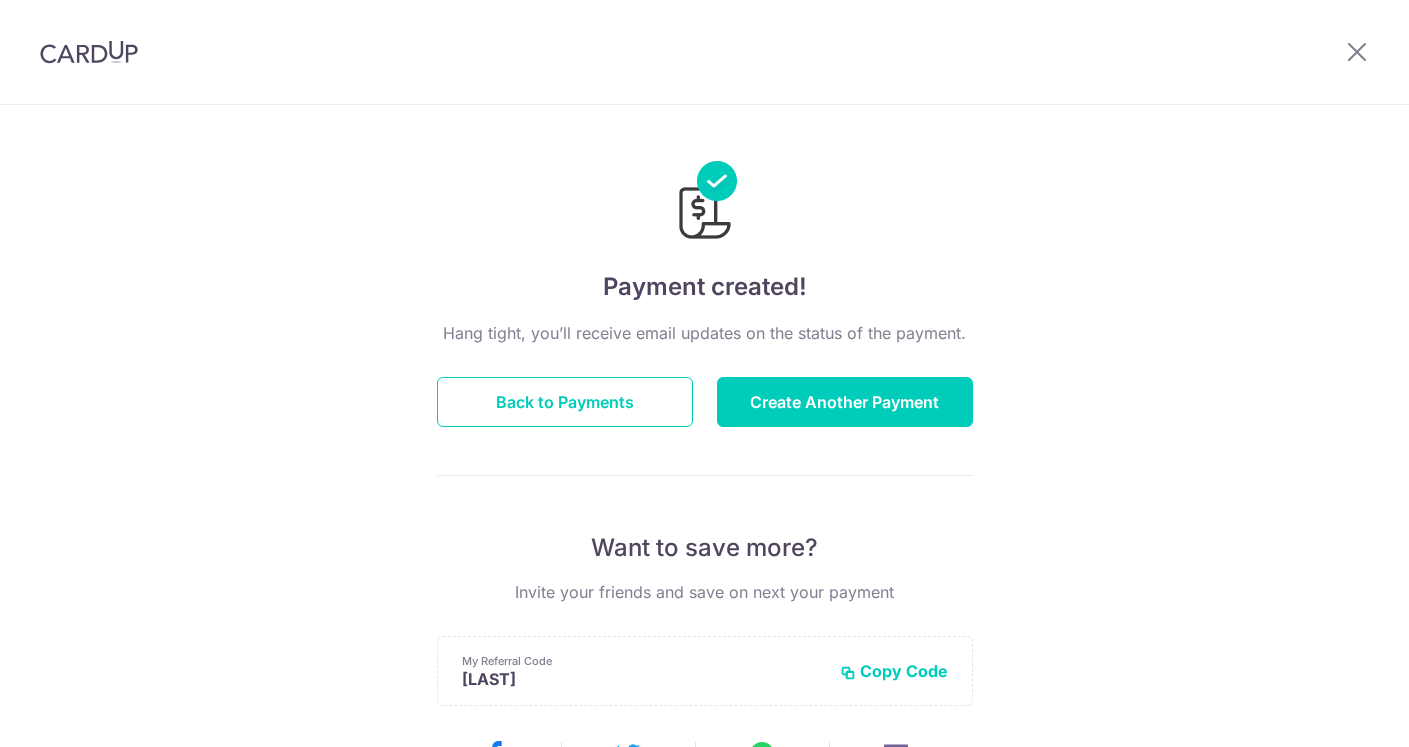 scroll, scrollTop: 0, scrollLeft: 0, axis: both 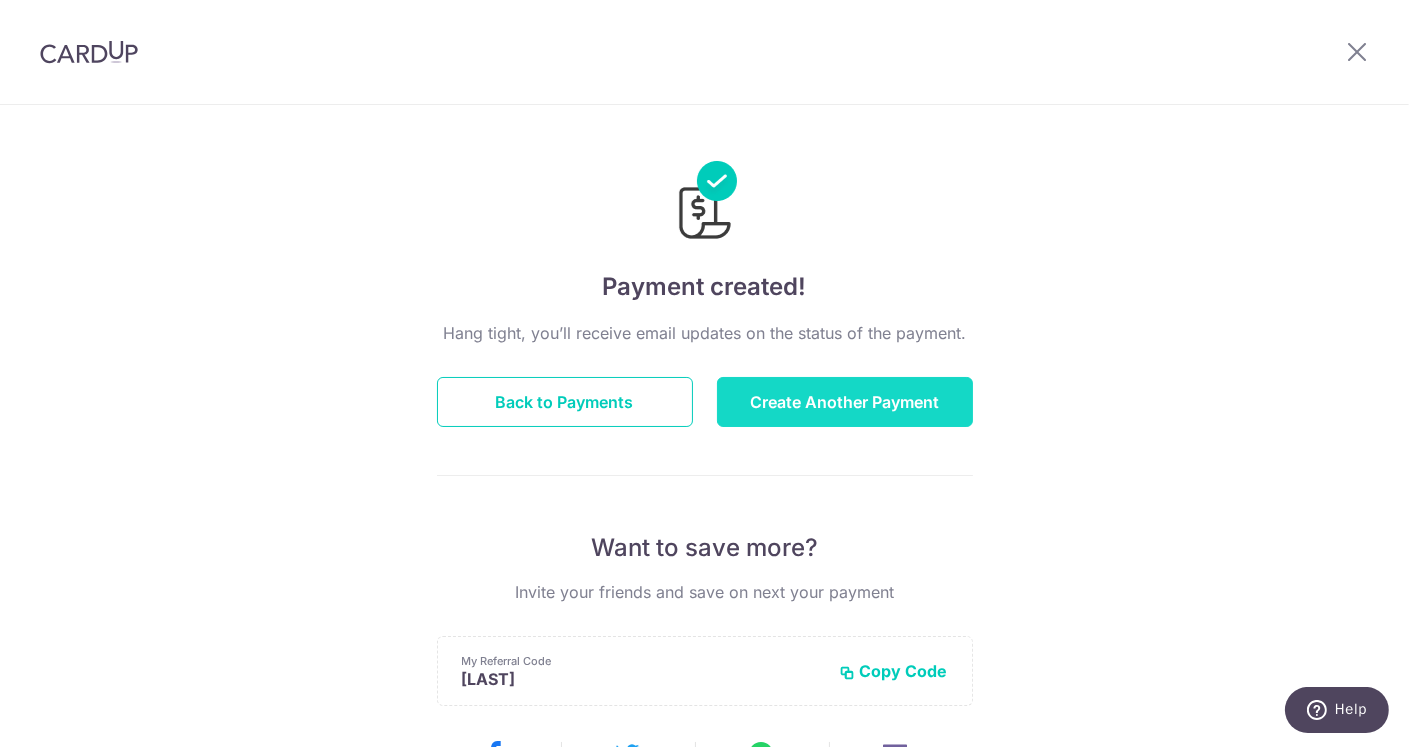 click on "Create Another Payment" at bounding box center (845, 402) 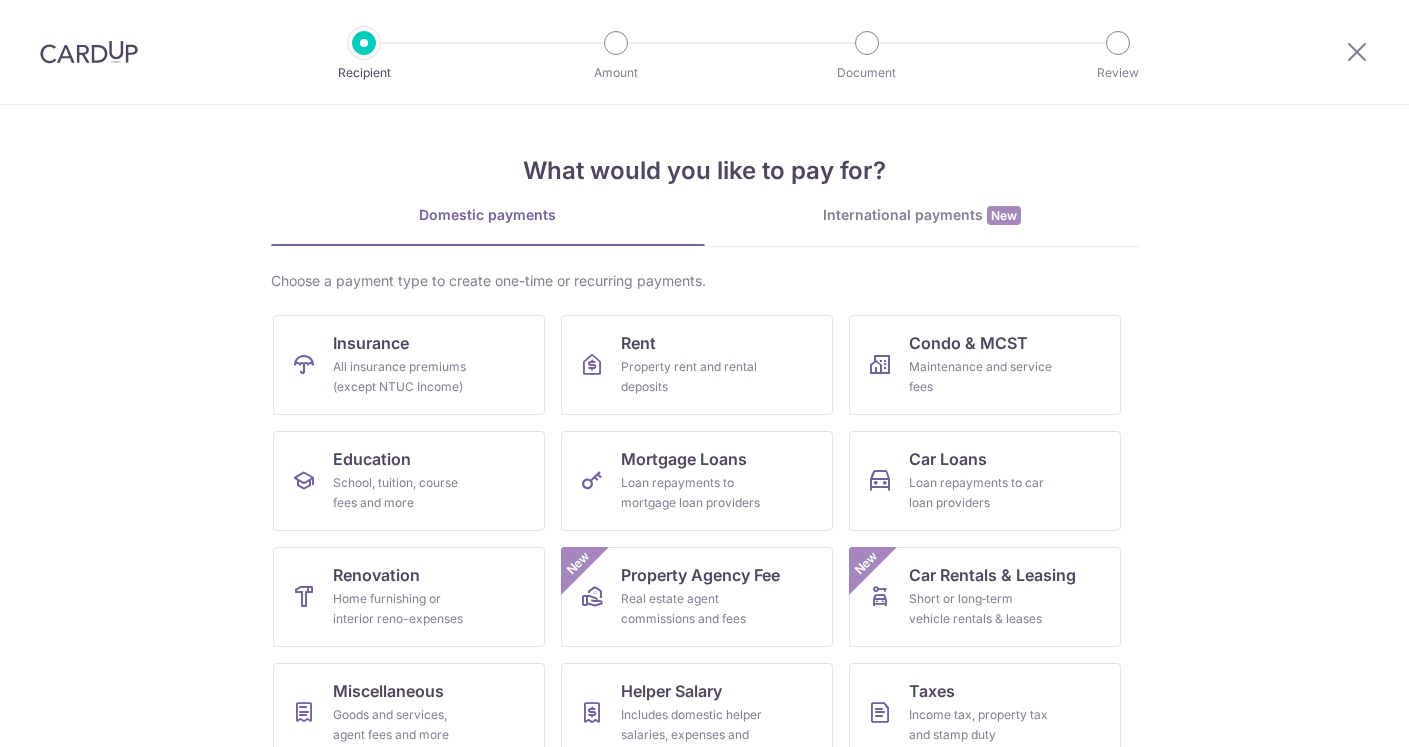 scroll, scrollTop: 0, scrollLeft: 0, axis: both 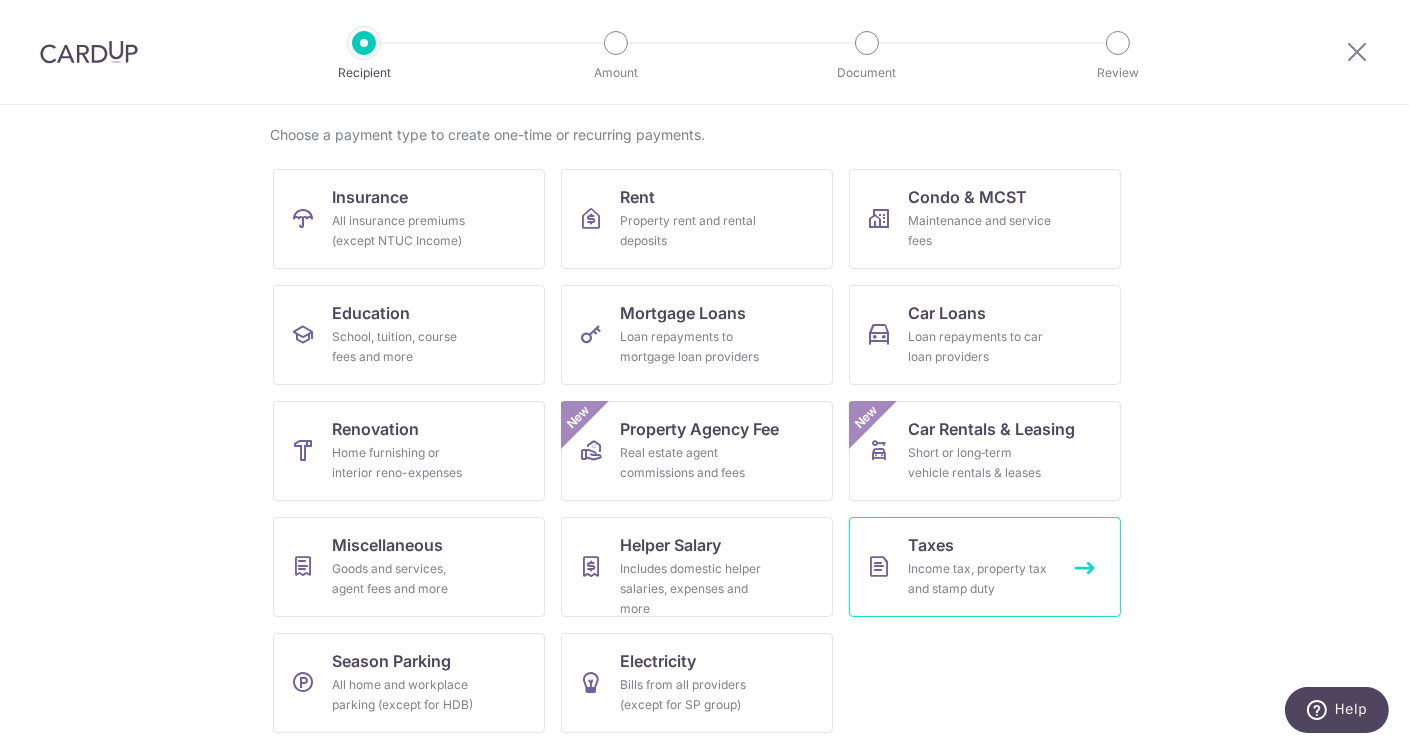 click on "Income tax, property tax and stamp duty" at bounding box center (981, 579) 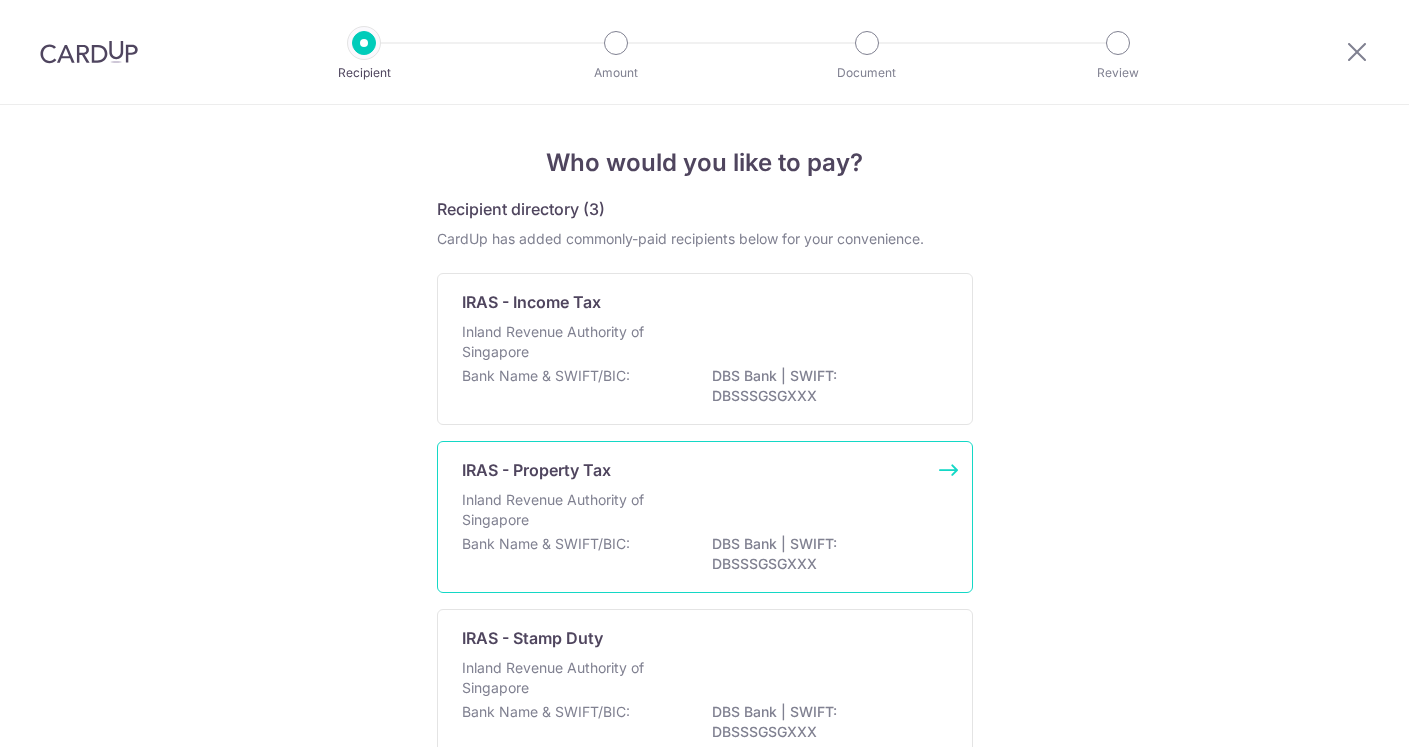 scroll, scrollTop: 0, scrollLeft: 0, axis: both 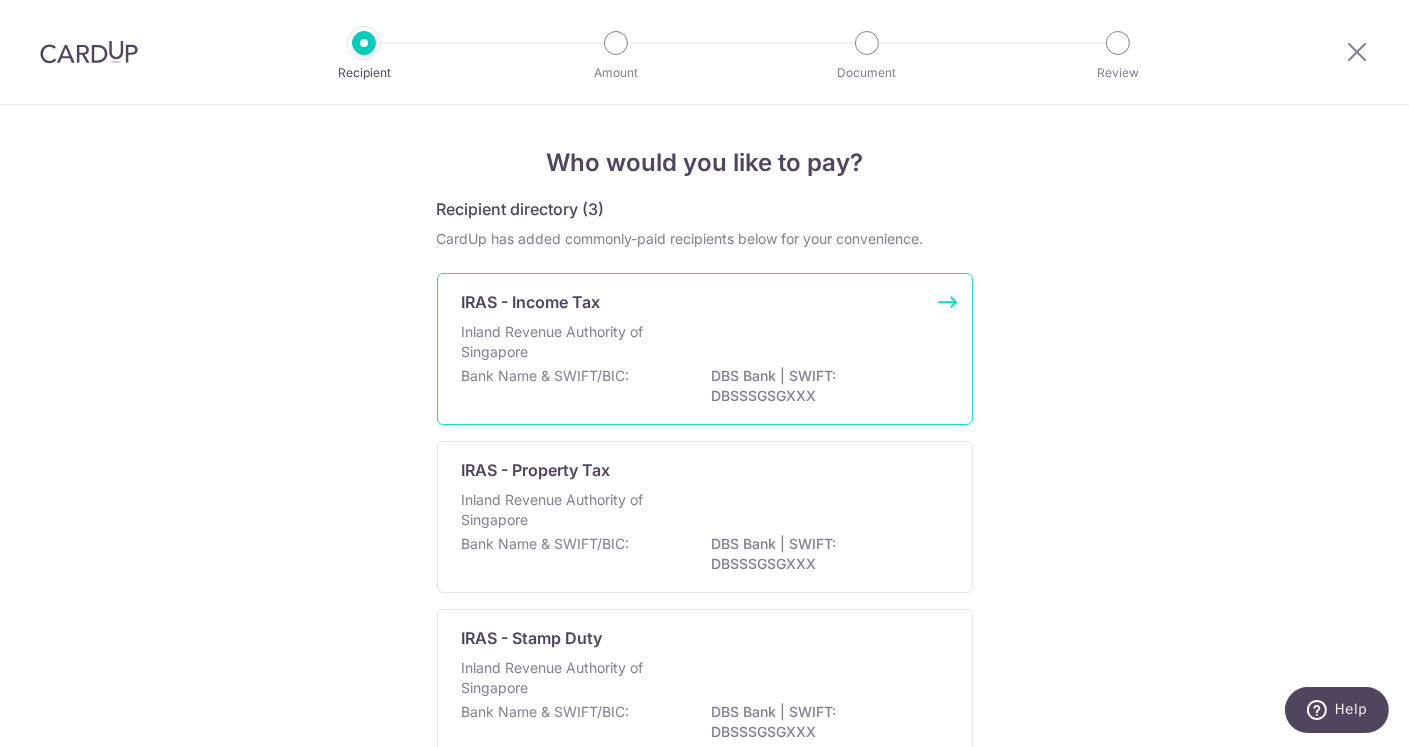 click on "Inland Revenue Authority of Singapore" at bounding box center (705, 344) 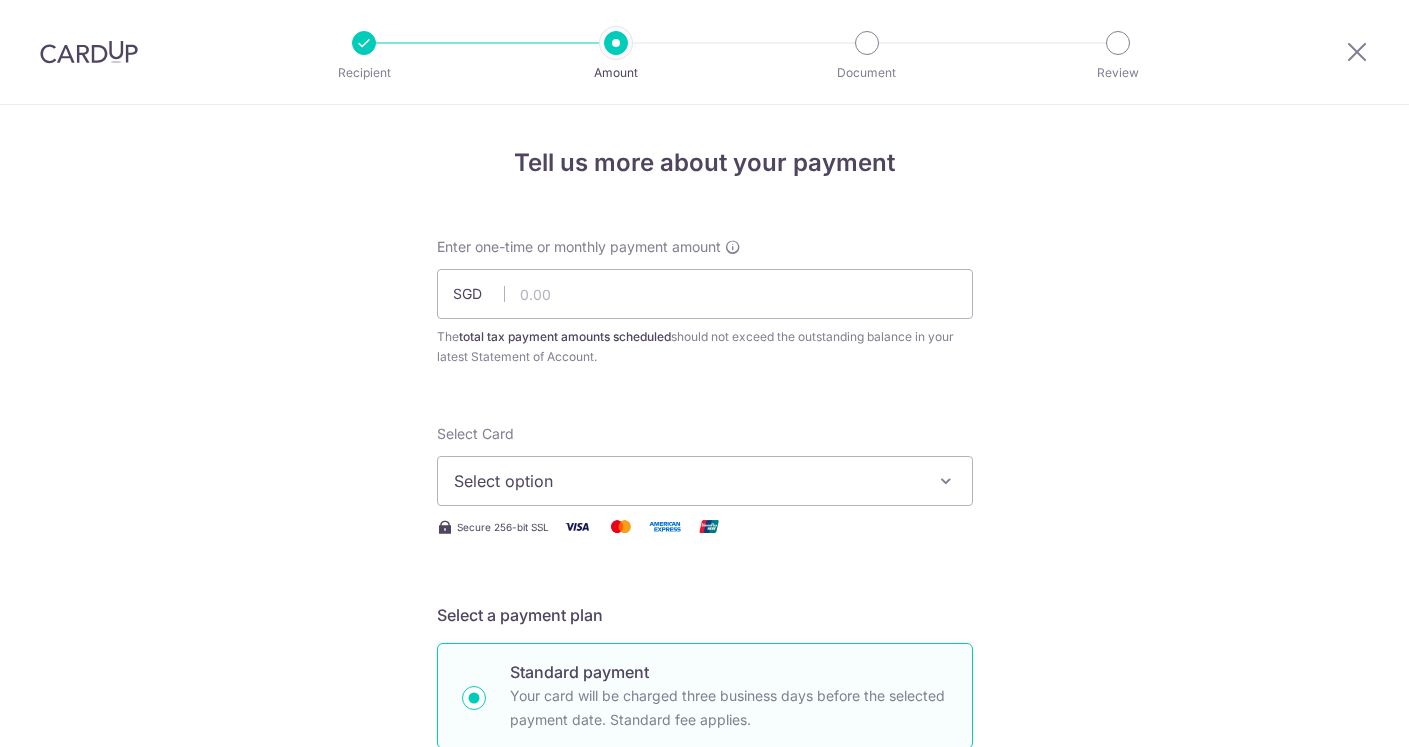 scroll, scrollTop: 0, scrollLeft: 0, axis: both 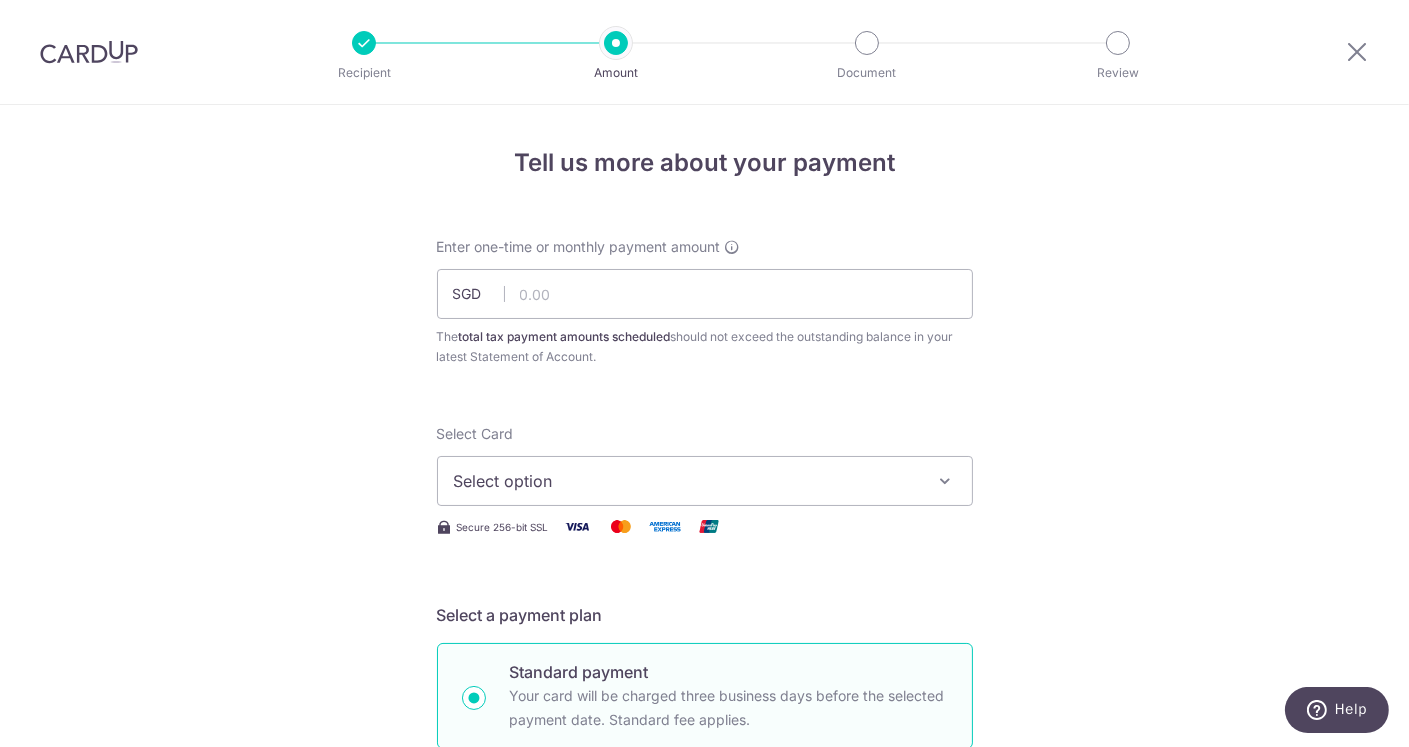 click at bounding box center [89, 52] 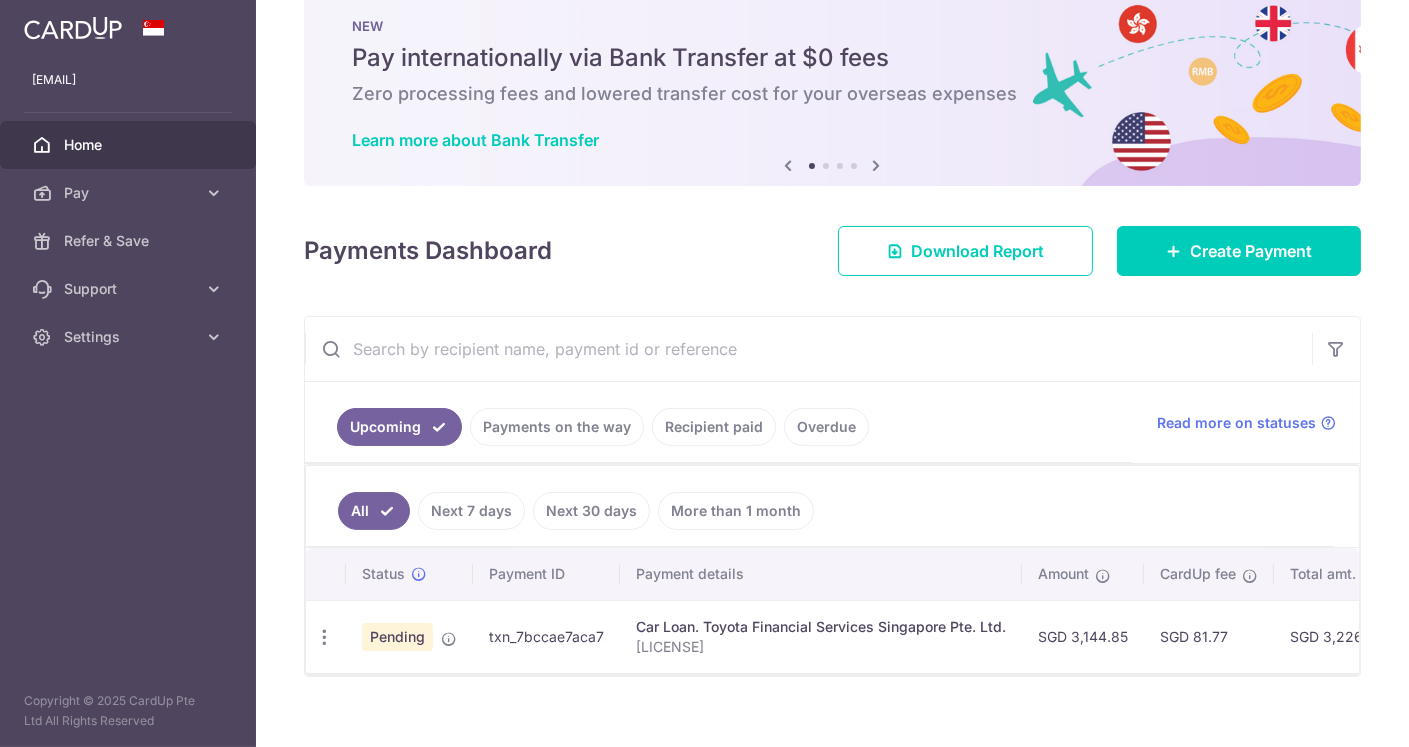 scroll, scrollTop: 71, scrollLeft: 0, axis: vertical 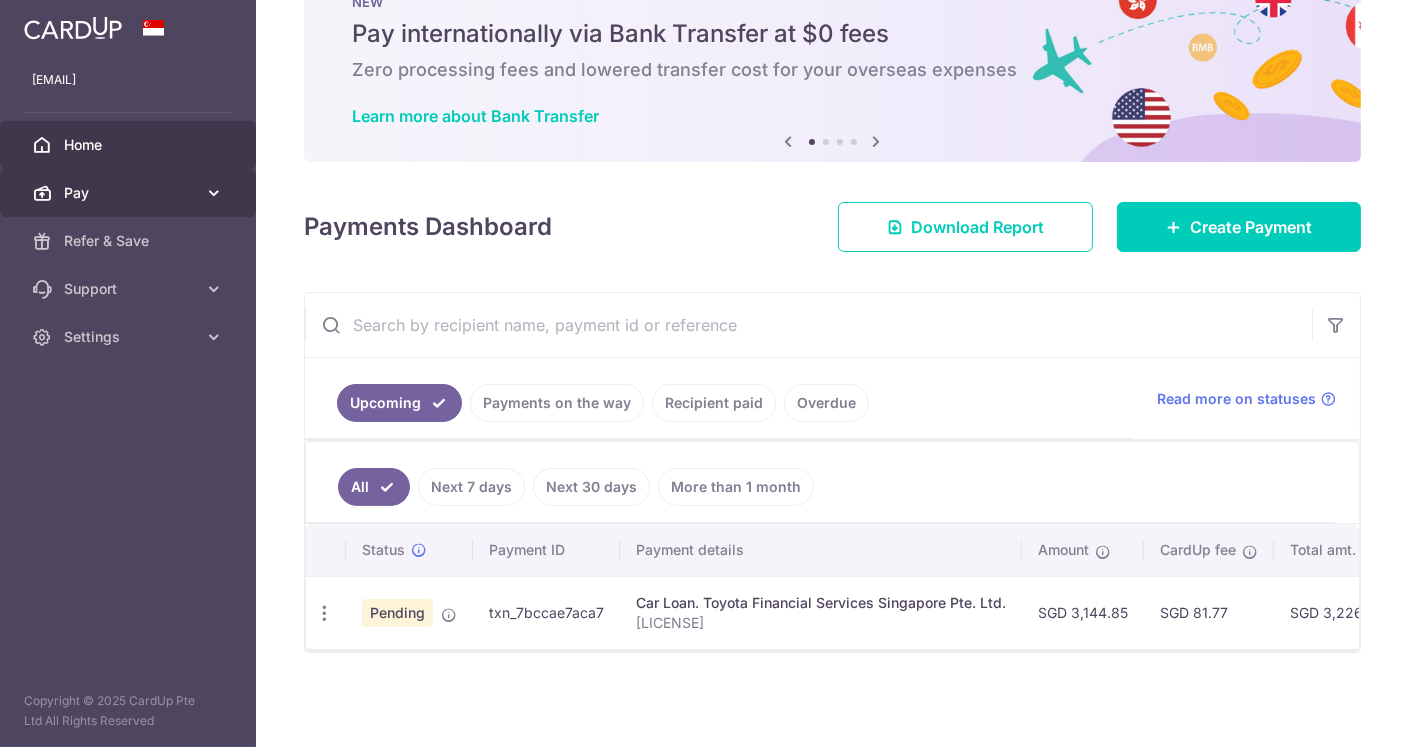 click on "Pay" at bounding box center [130, 193] 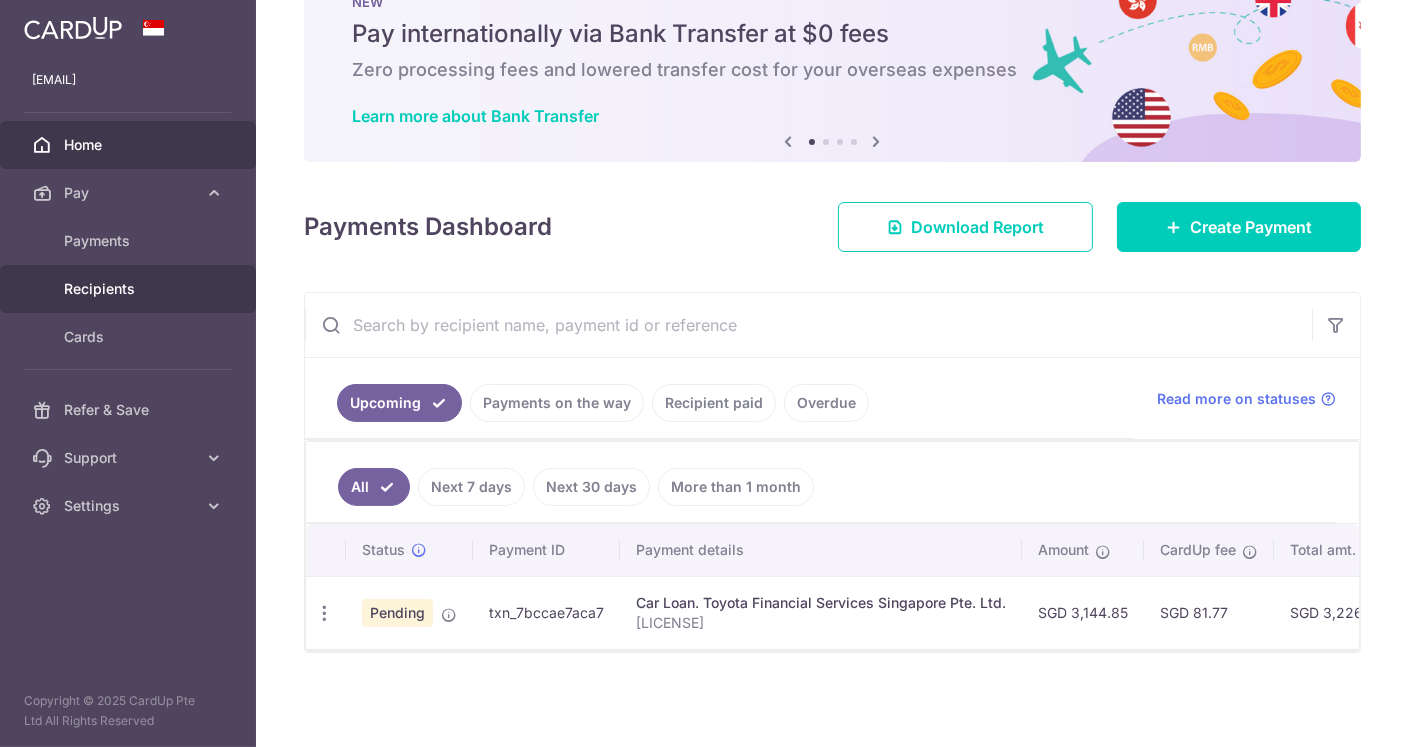 click on "Recipients" at bounding box center [130, 289] 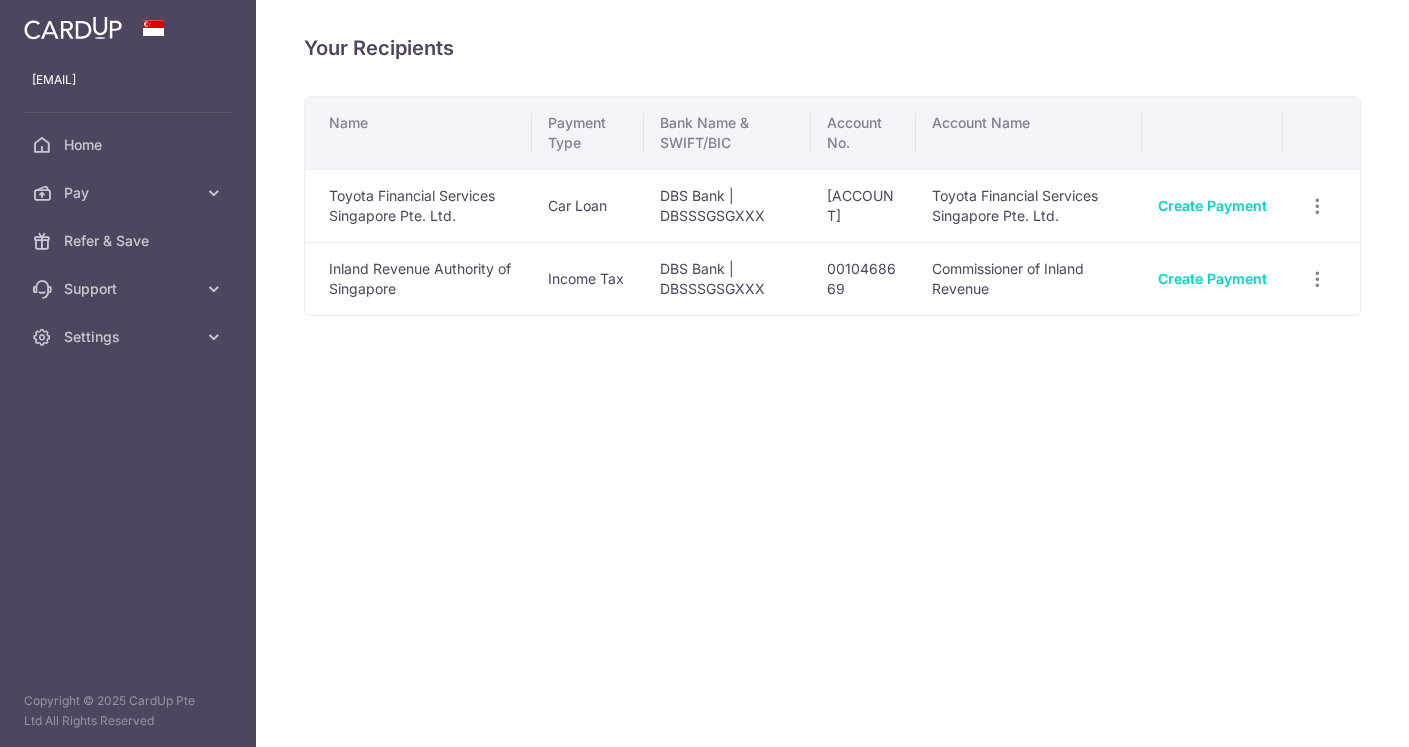 scroll, scrollTop: 0, scrollLeft: 0, axis: both 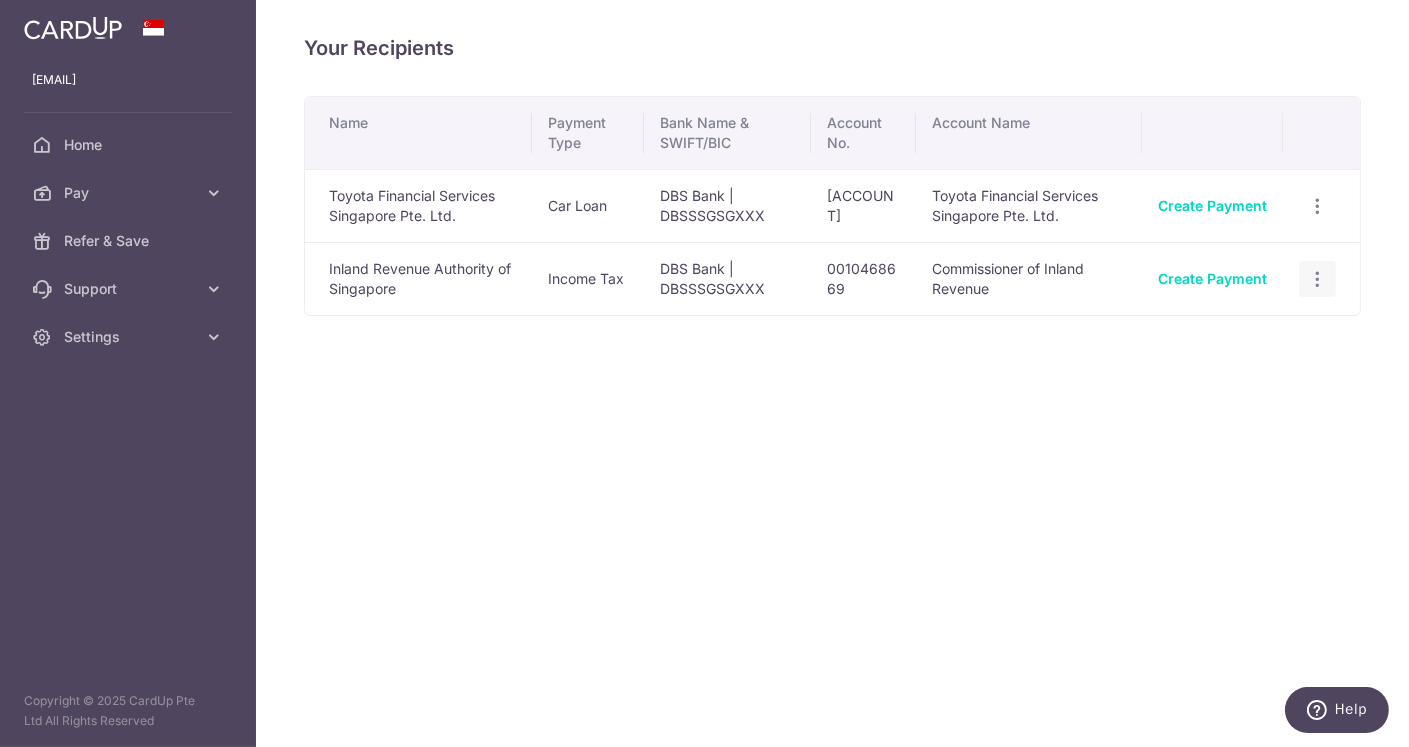 click at bounding box center (1317, 206) 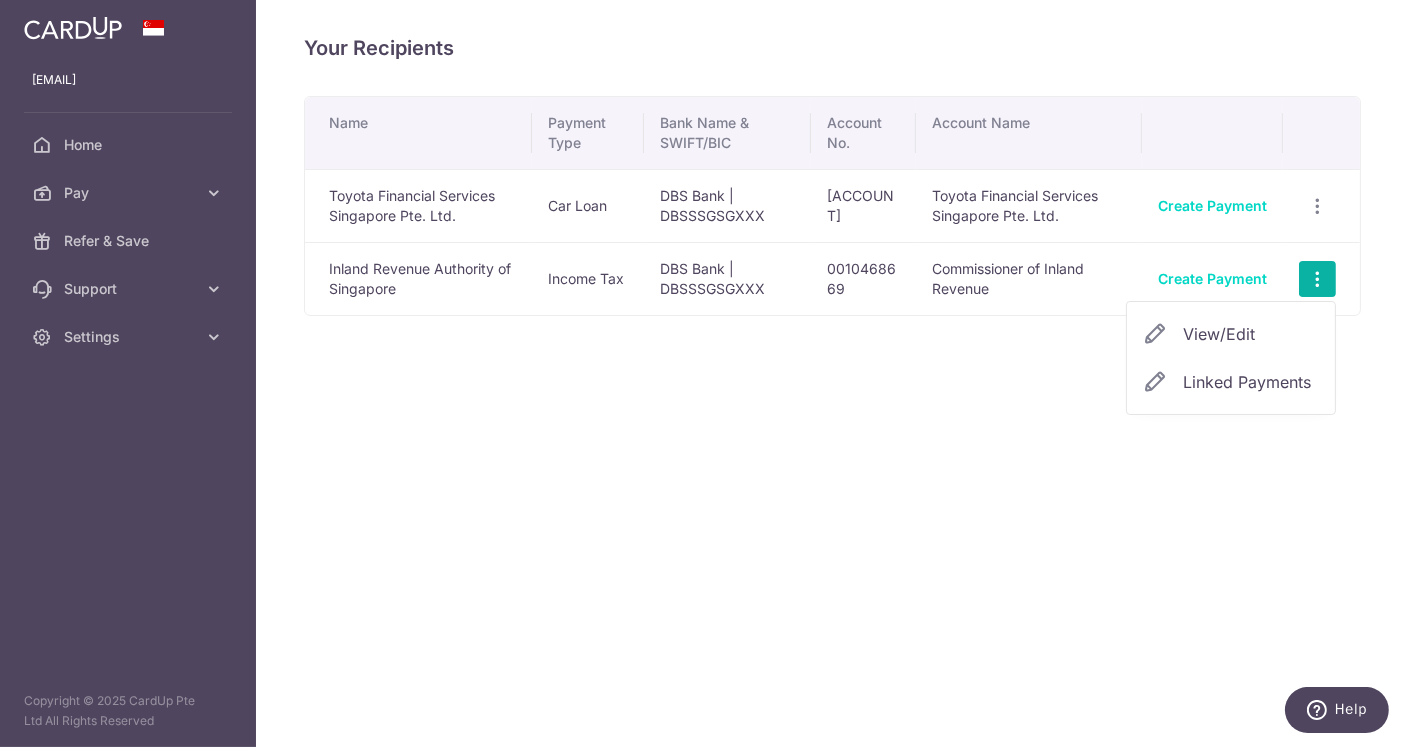 click on "Name
Payment Type
Bank Name & SWIFT/BIC
Account No.
Account Name
[COMPANY]
Car Loan
[BANK] | [SWIFT]
[ACCOUNT]
[COMPANY]
Create Payment
View/Edit
Linked Payments
[GOVERNMENT_AGENCY]
Income Tax" at bounding box center [832, 267] 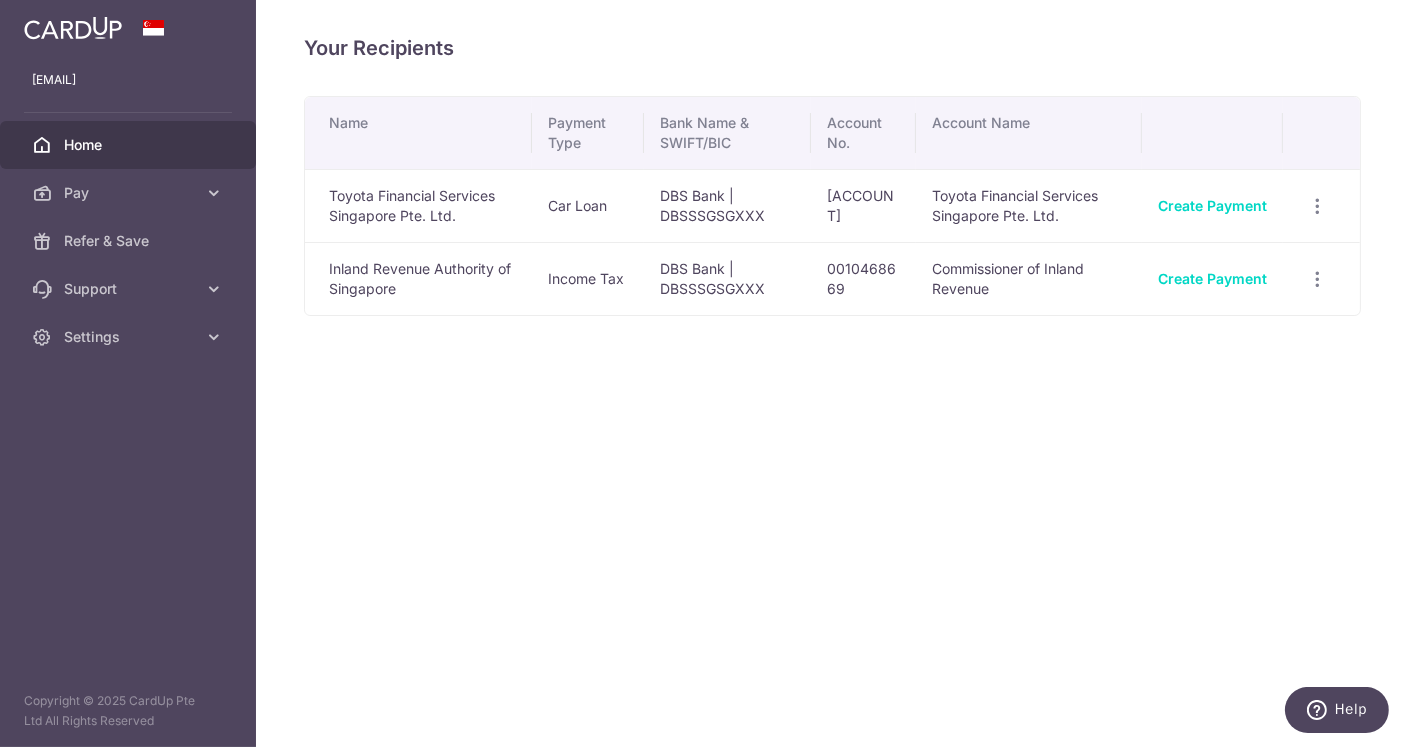 click on "Home" at bounding box center [130, 145] 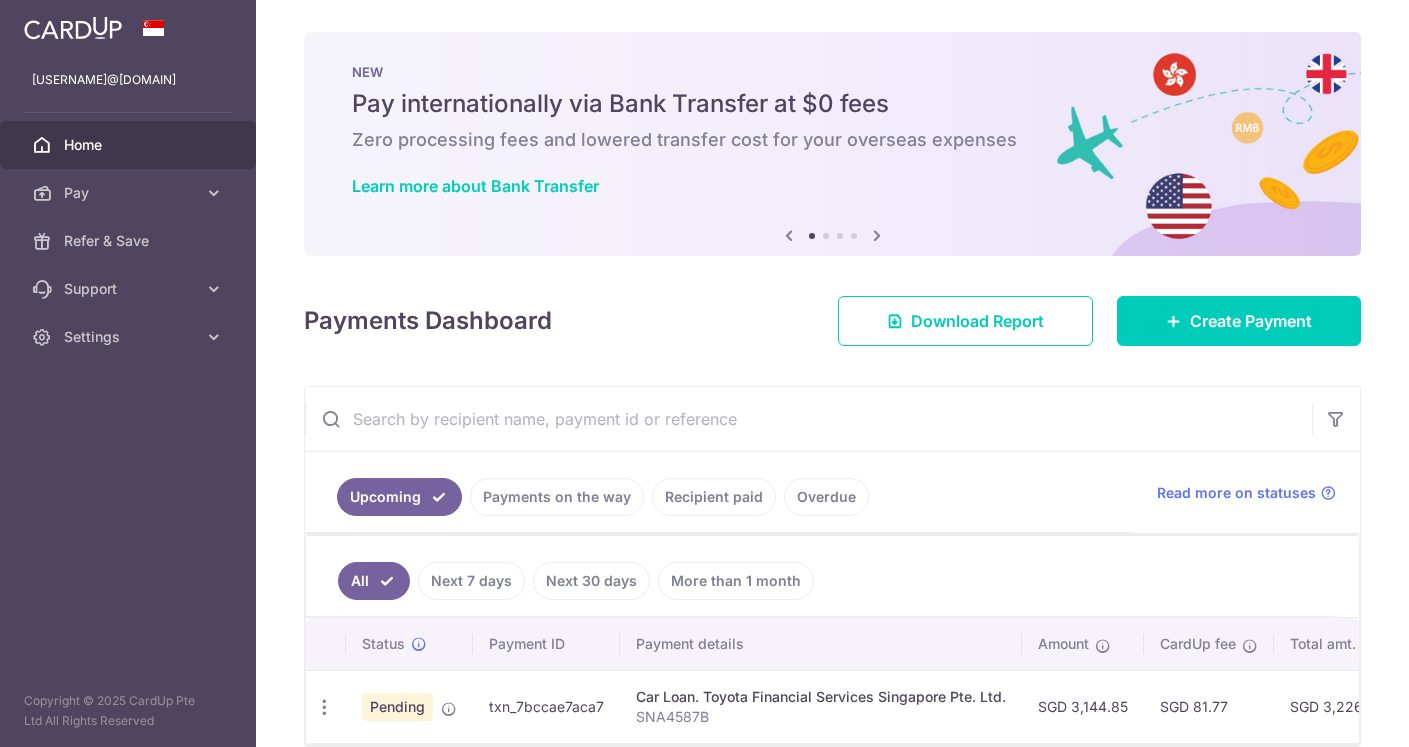 scroll, scrollTop: 0, scrollLeft: 0, axis: both 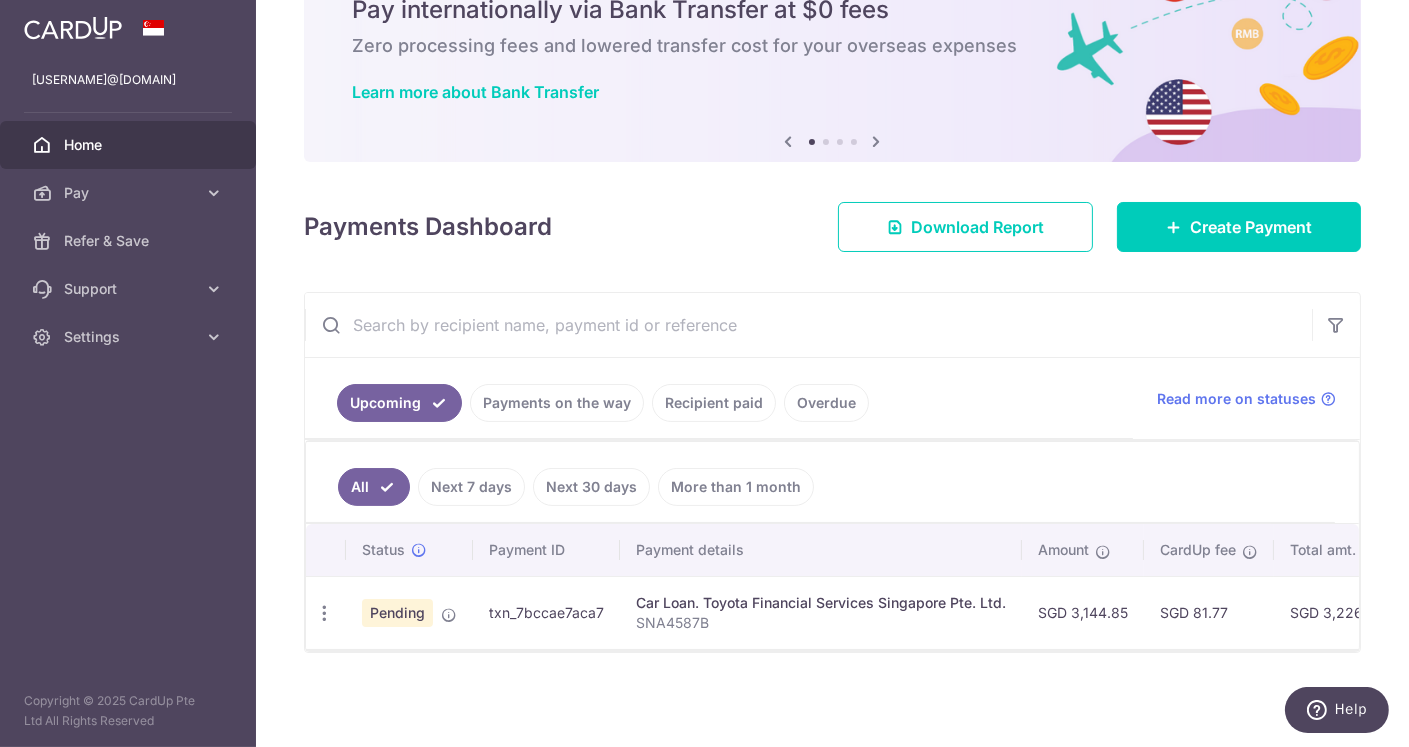 click on "Payments on the way" at bounding box center (557, 403) 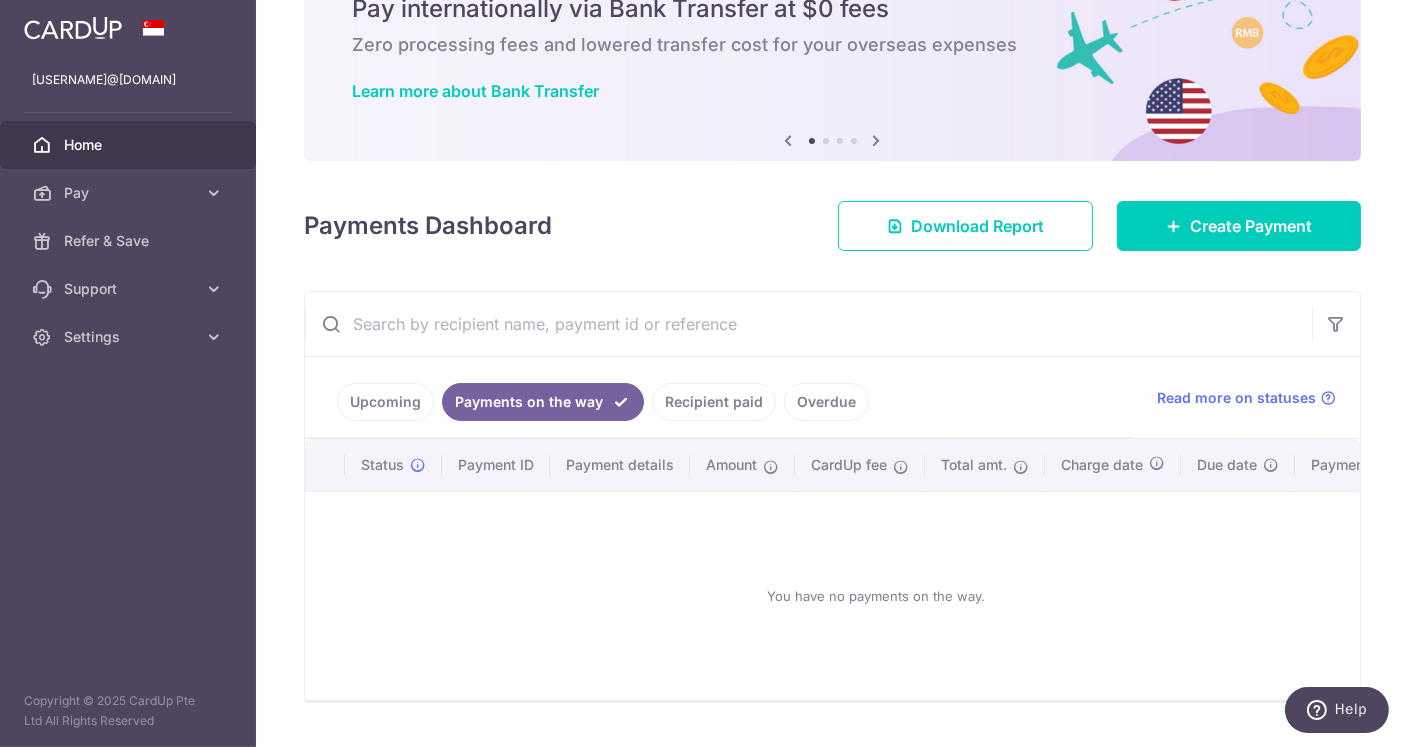 scroll, scrollTop: 95, scrollLeft: 0, axis: vertical 